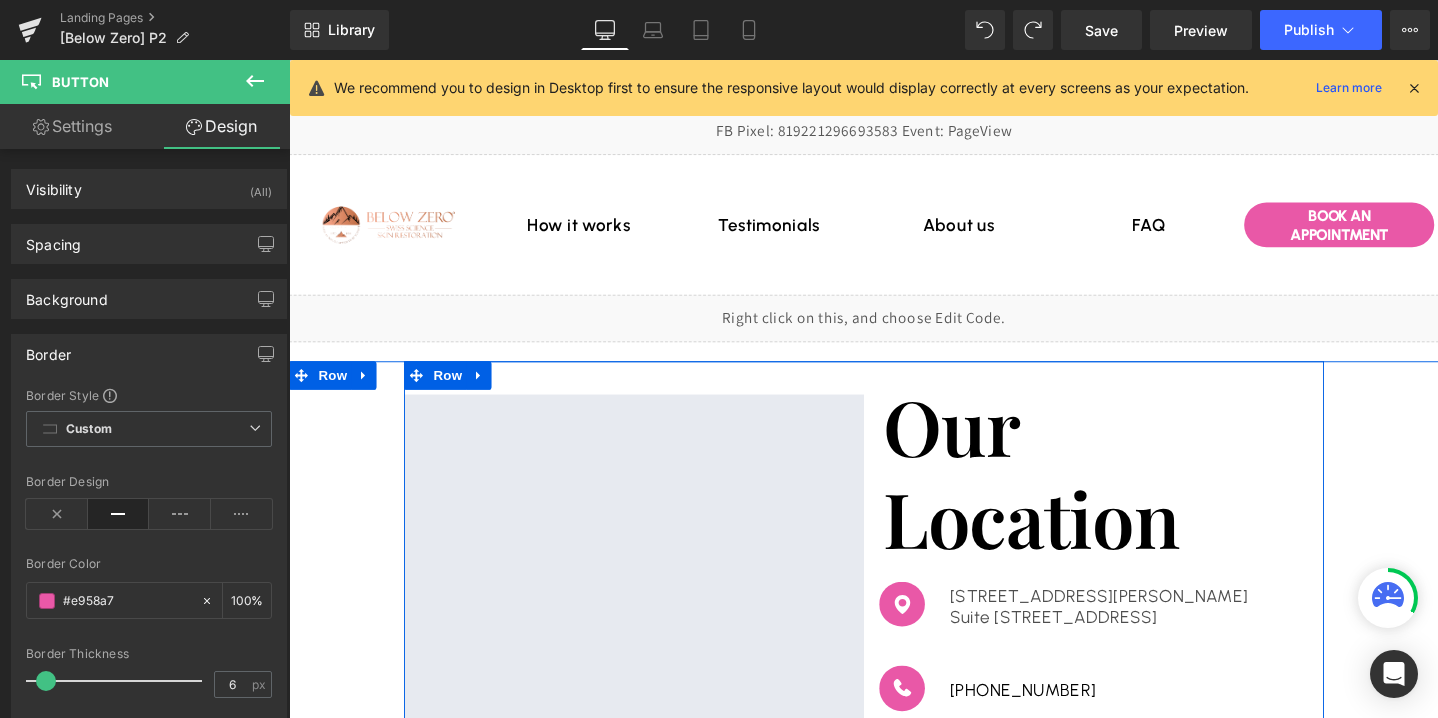 scroll, scrollTop: 462, scrollLeft: 0, axis: vertical 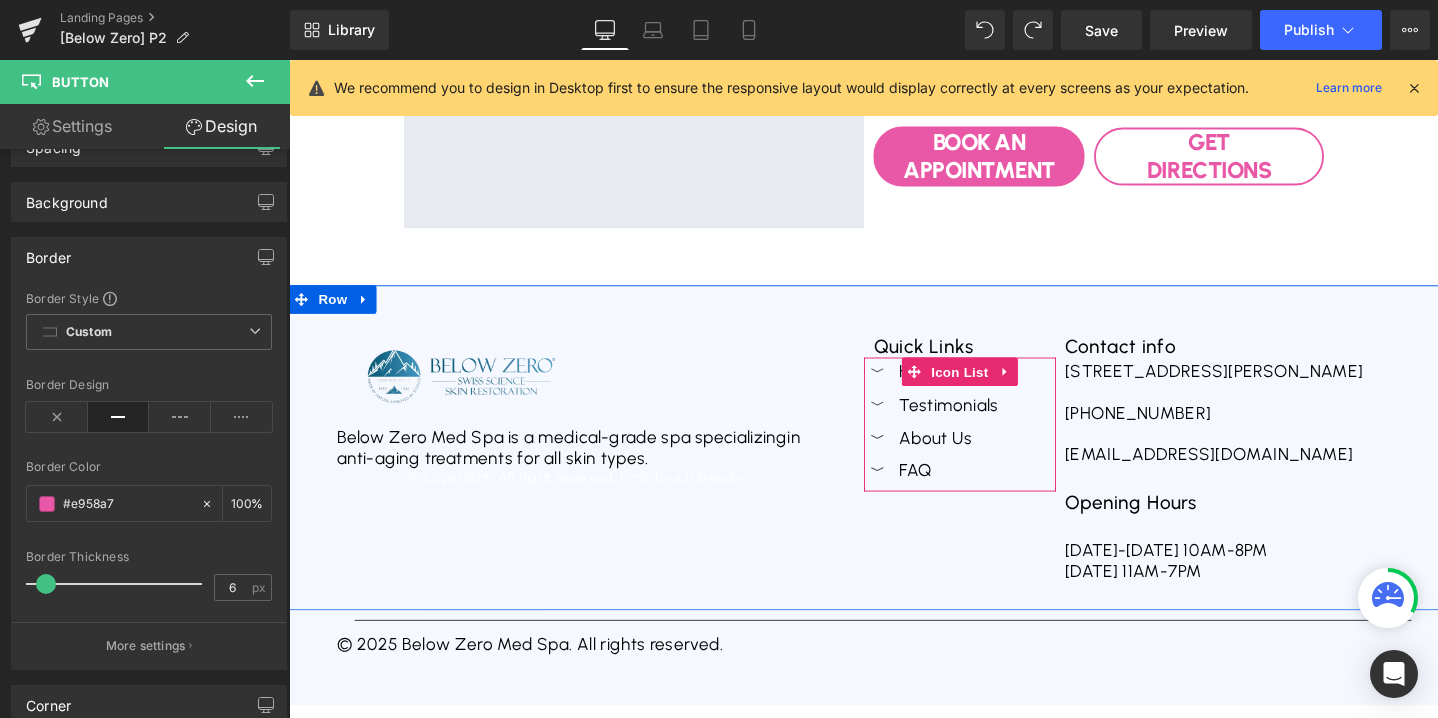click on "Icon
How it works
Text Block
Icon
Testimonials
Text Block
Icon
About Us
Text Block
Icon
FAQ Text Block" at bounding box center (995, 443) 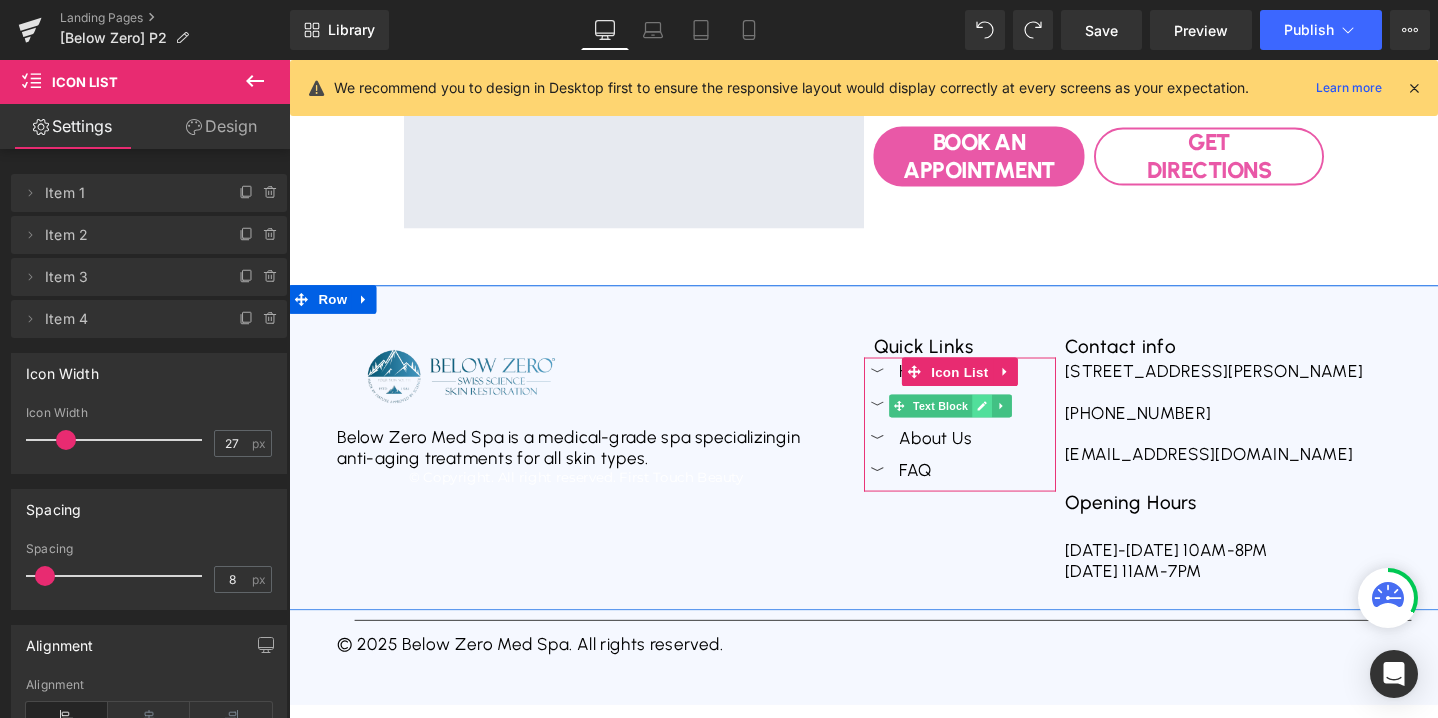 click at bounding box center (1018, 424) 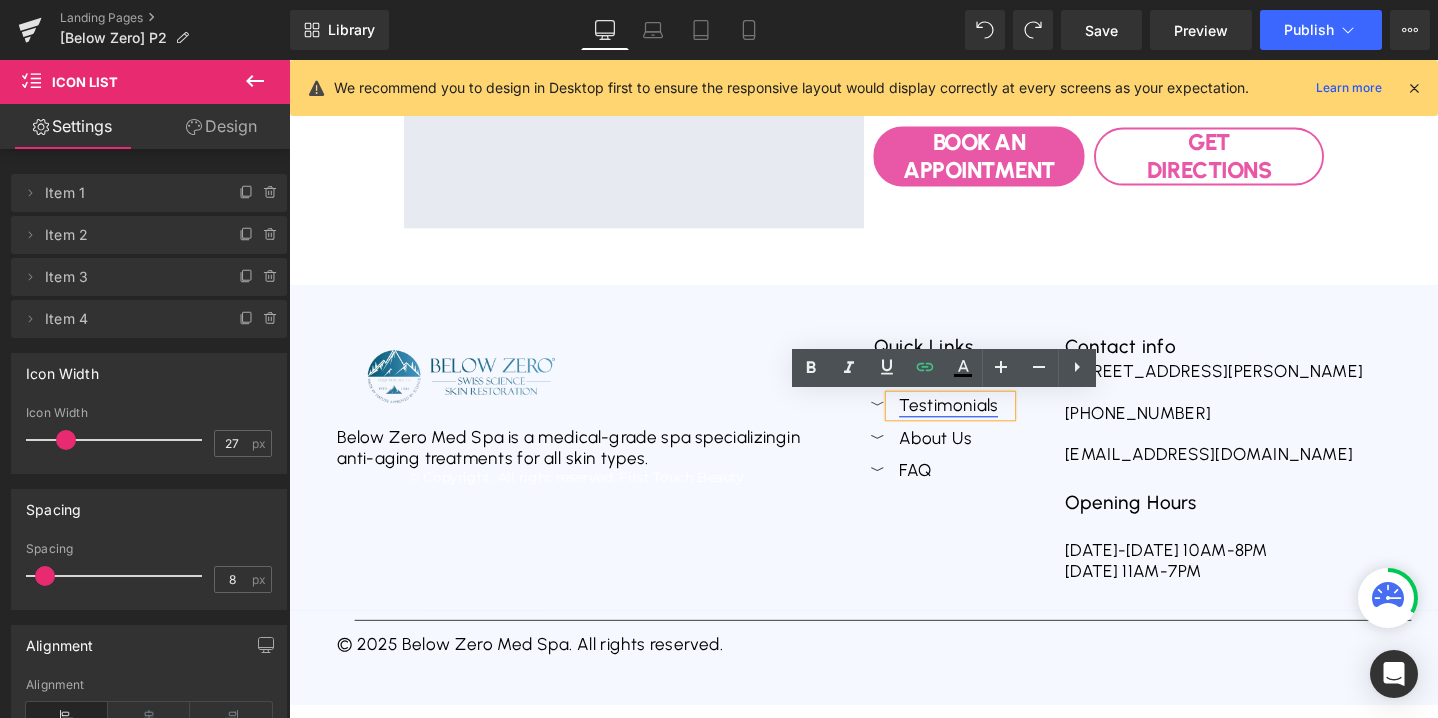 click on "Testimonials" at bounding box center [983, 423] 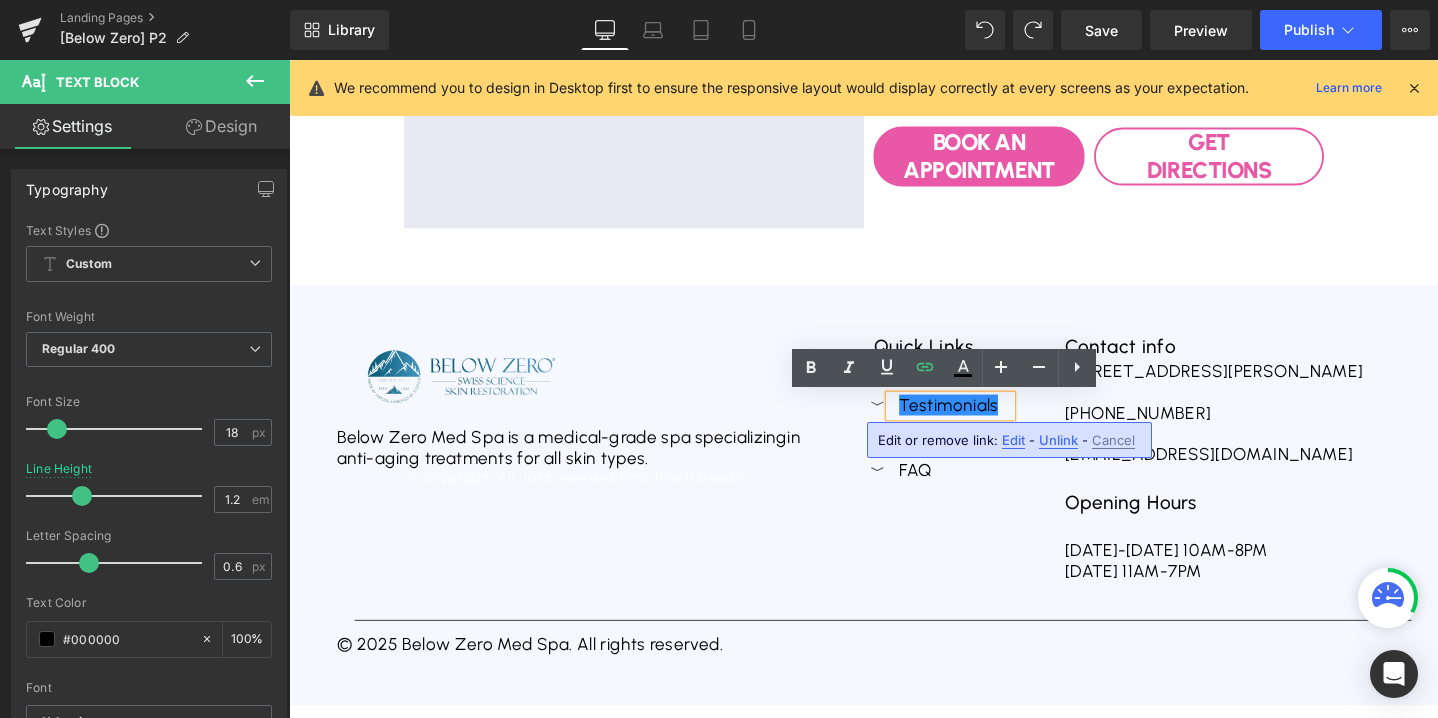 click on "Edit" at bounding box center [1013, 440] 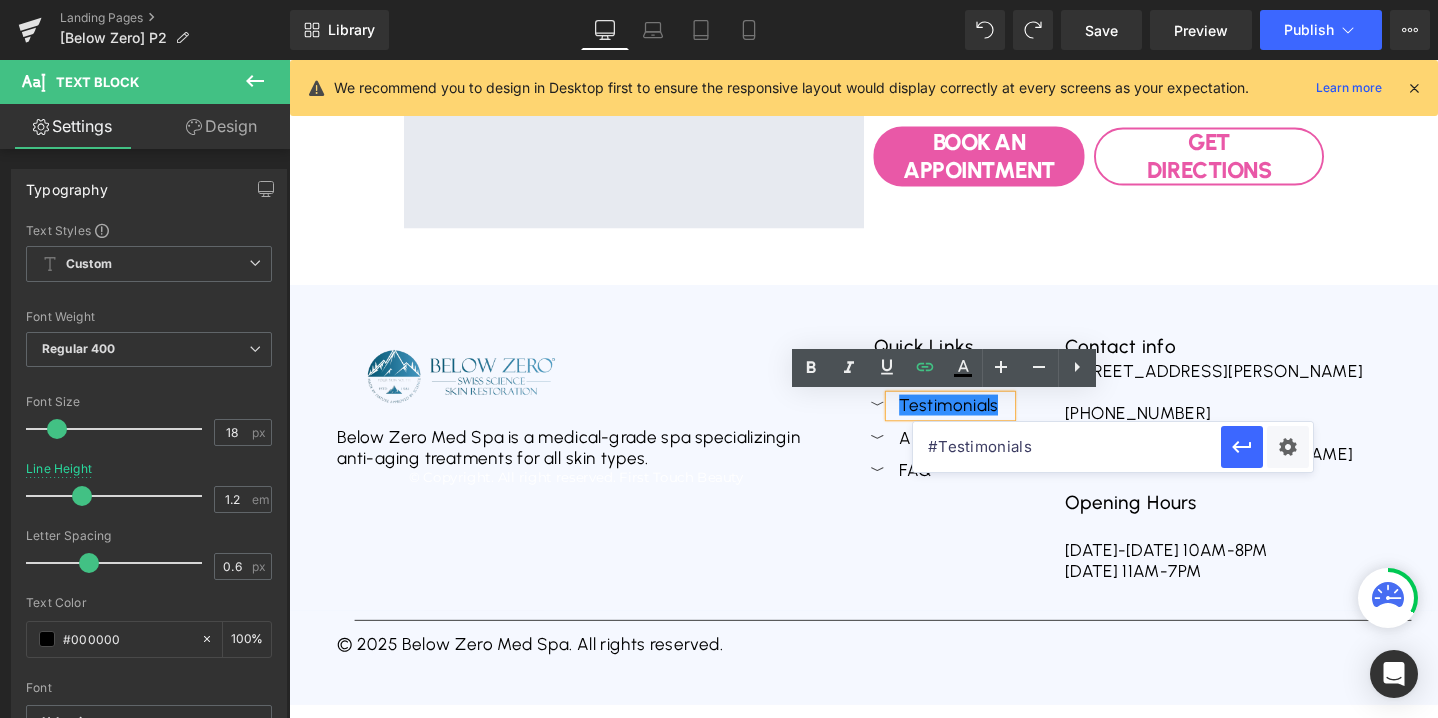 click on "#Testimonials" at bounding box center (1067, 447) 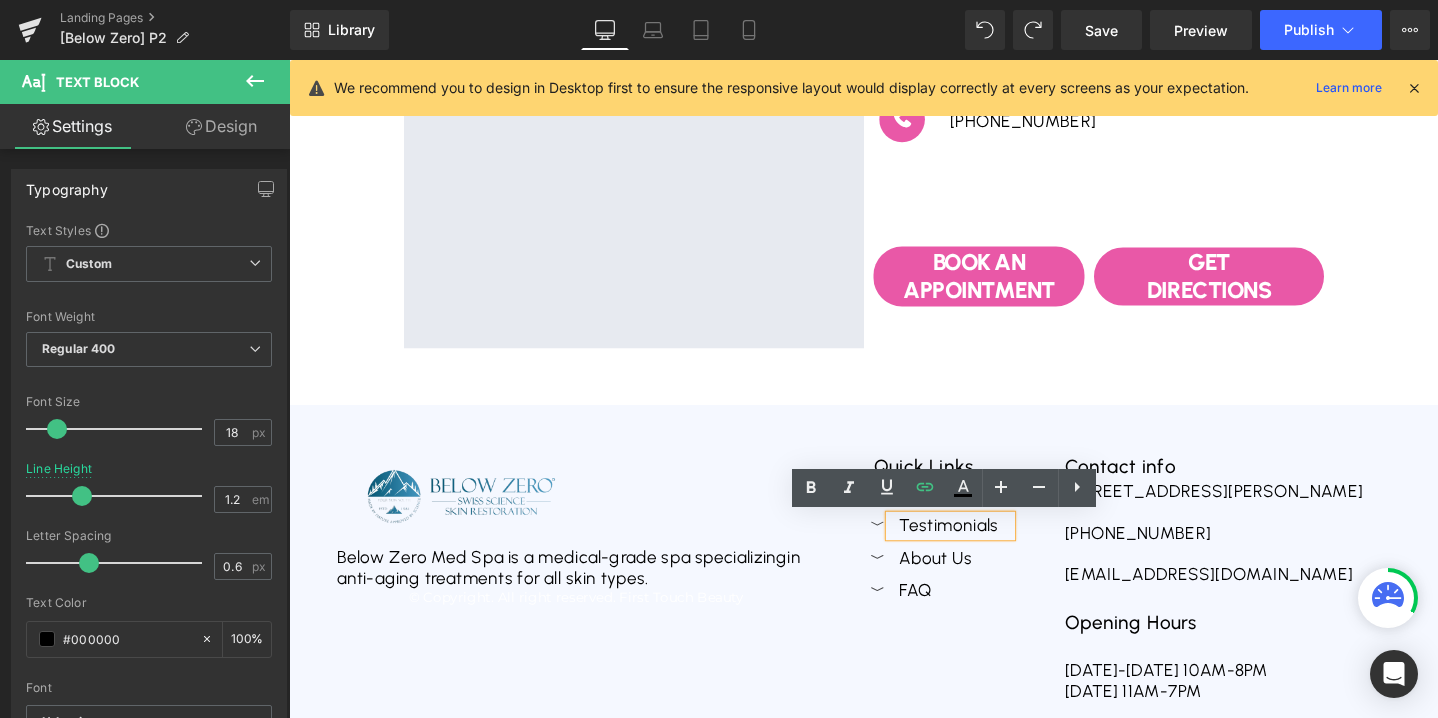 scroll, scrollTop: 0, scrollLeft: 0, axis: both 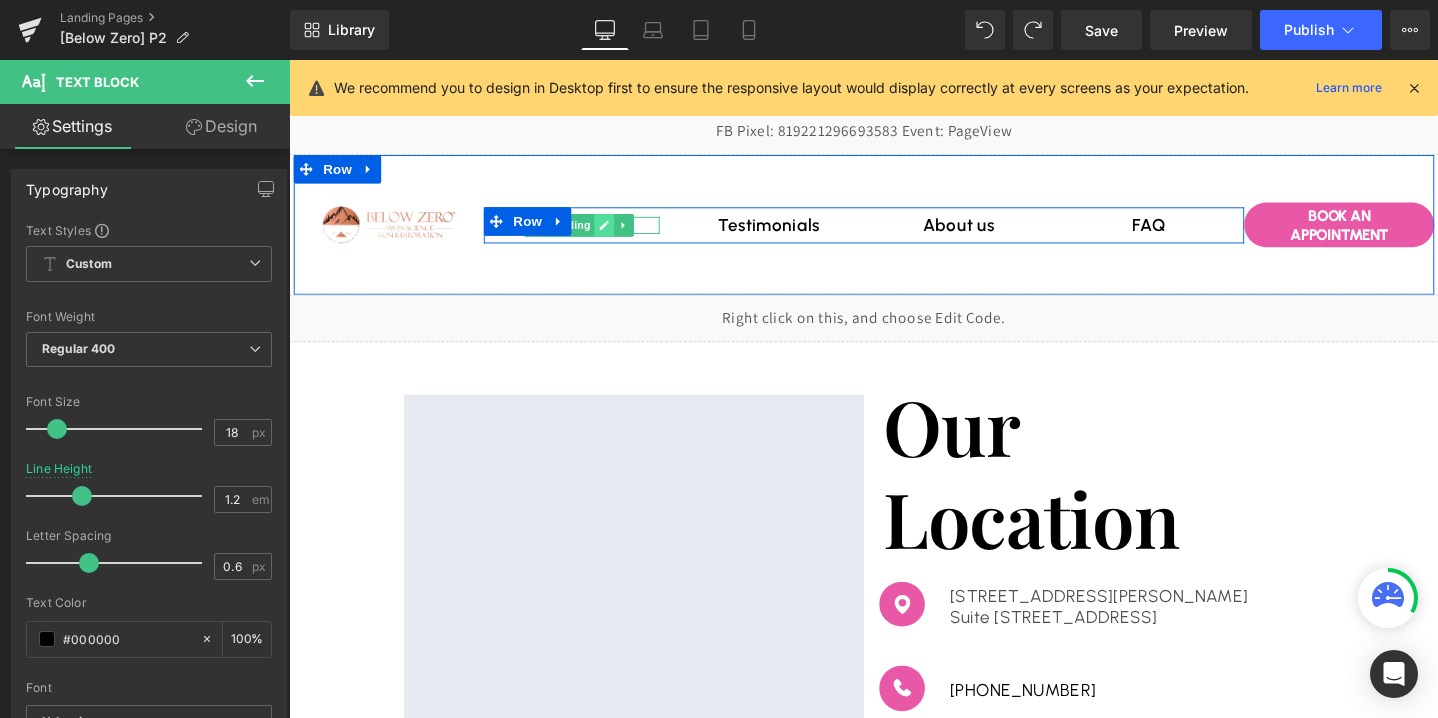 click 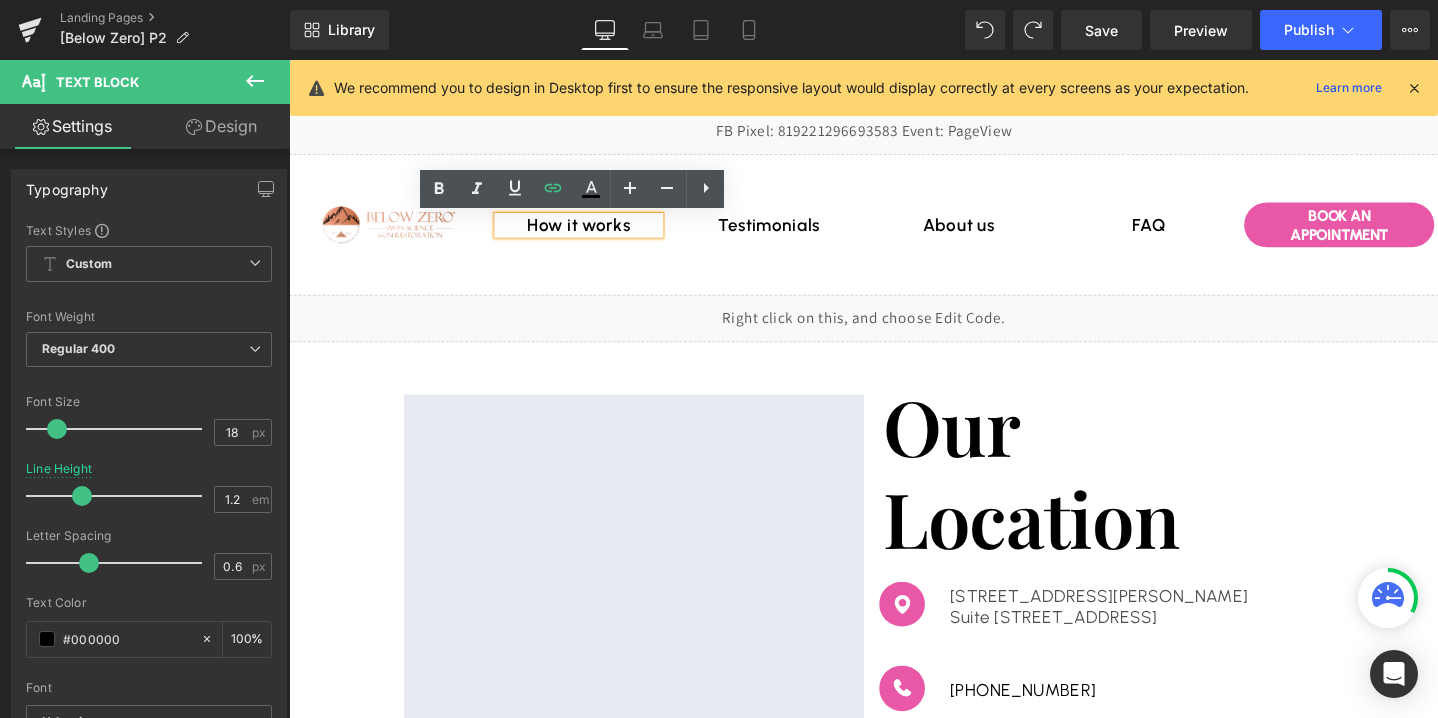 click on "How it works" at bounding box center (593, 234) 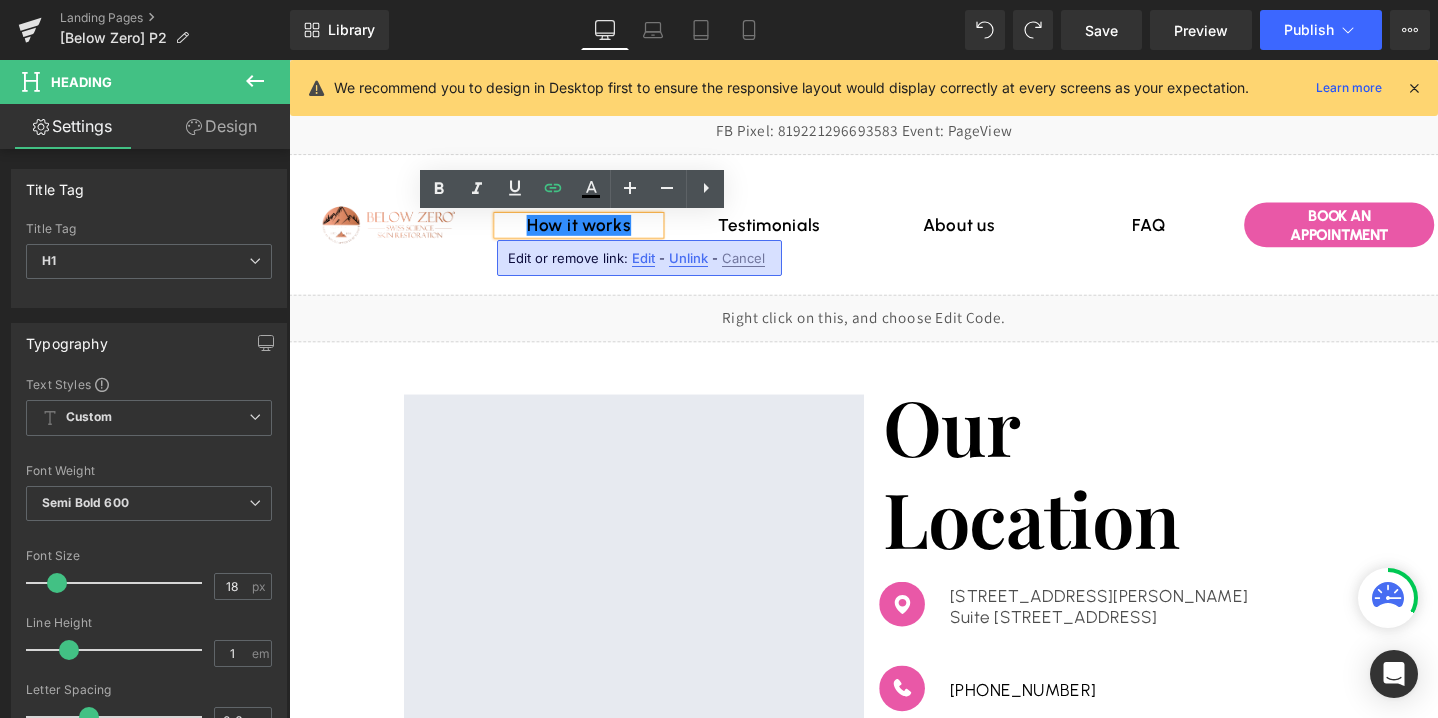 click on "Edit" at bounding box center (643, 258) 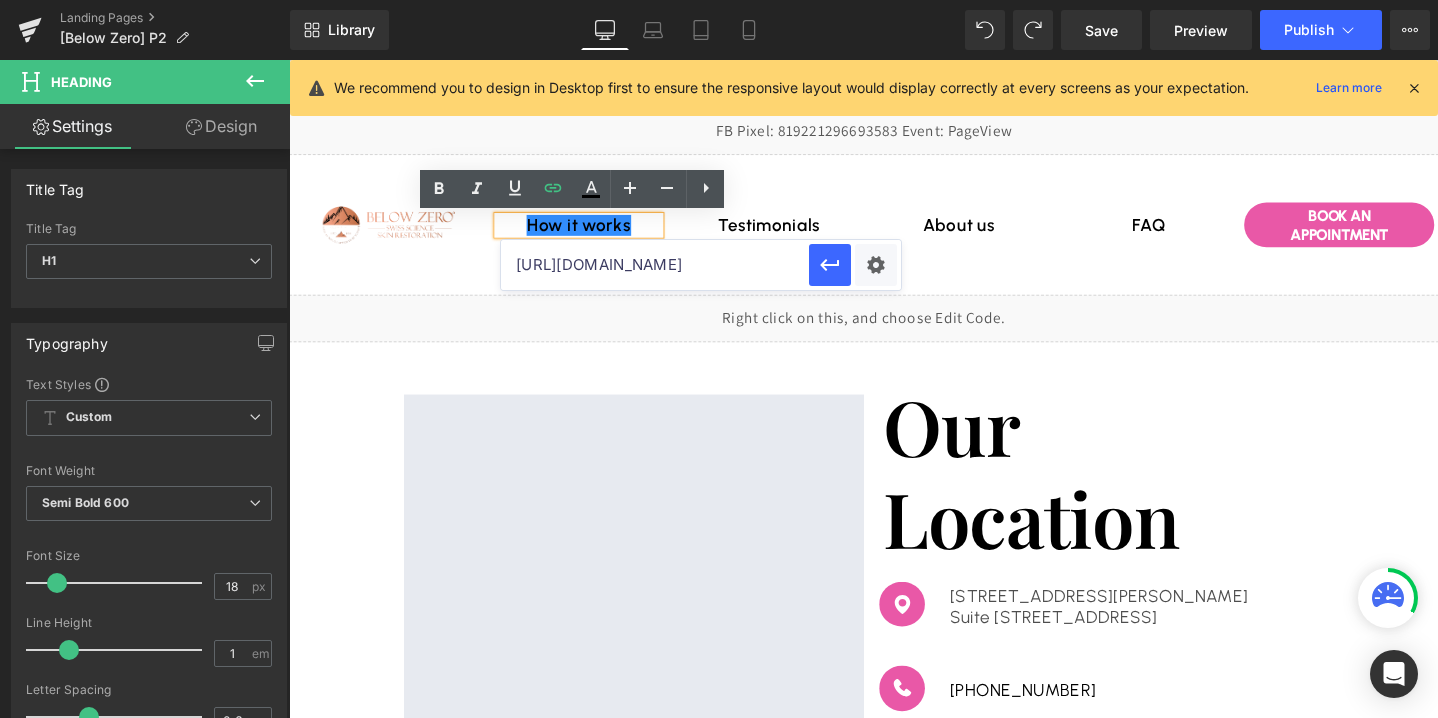 click on "[URL][DOMAIN_NAME]" at bounding box center (655, 265) 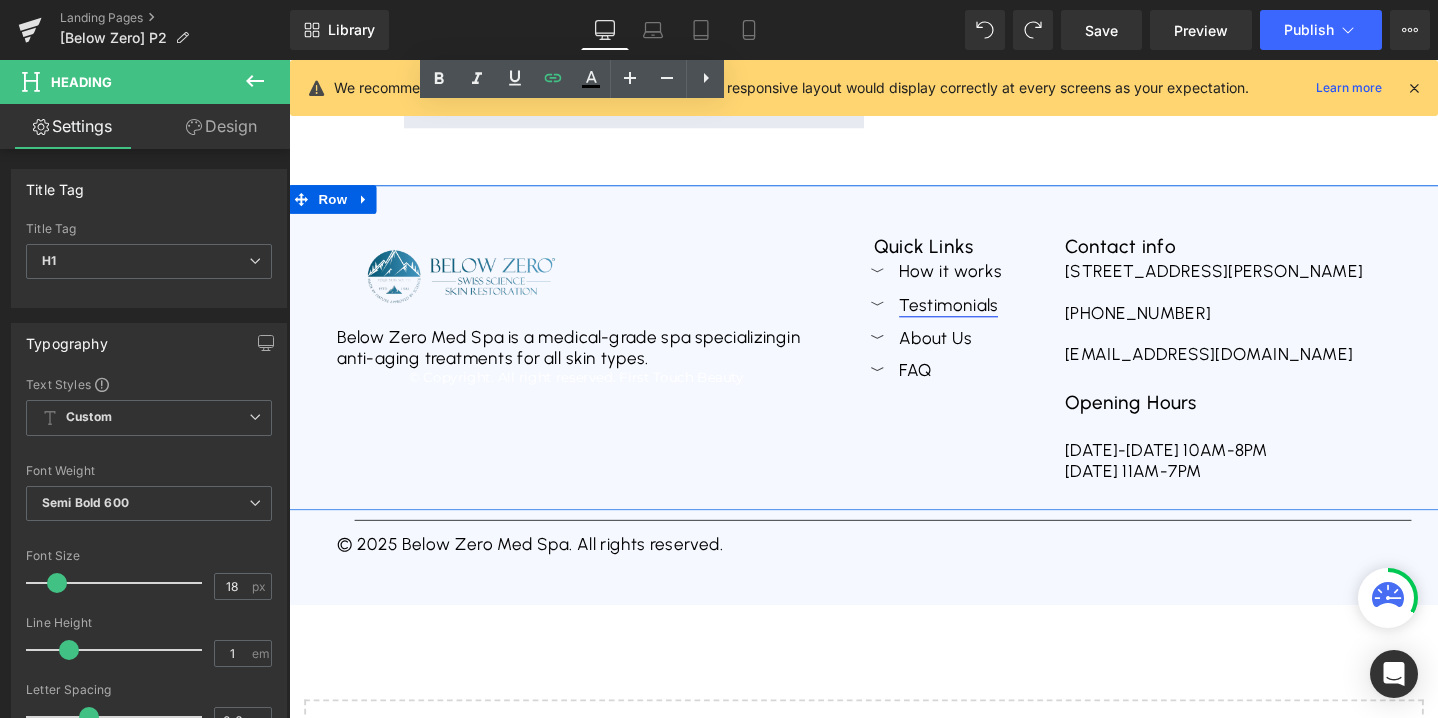 scroll, scrollTop: 823, scrollLeft: 0, axis: vertical 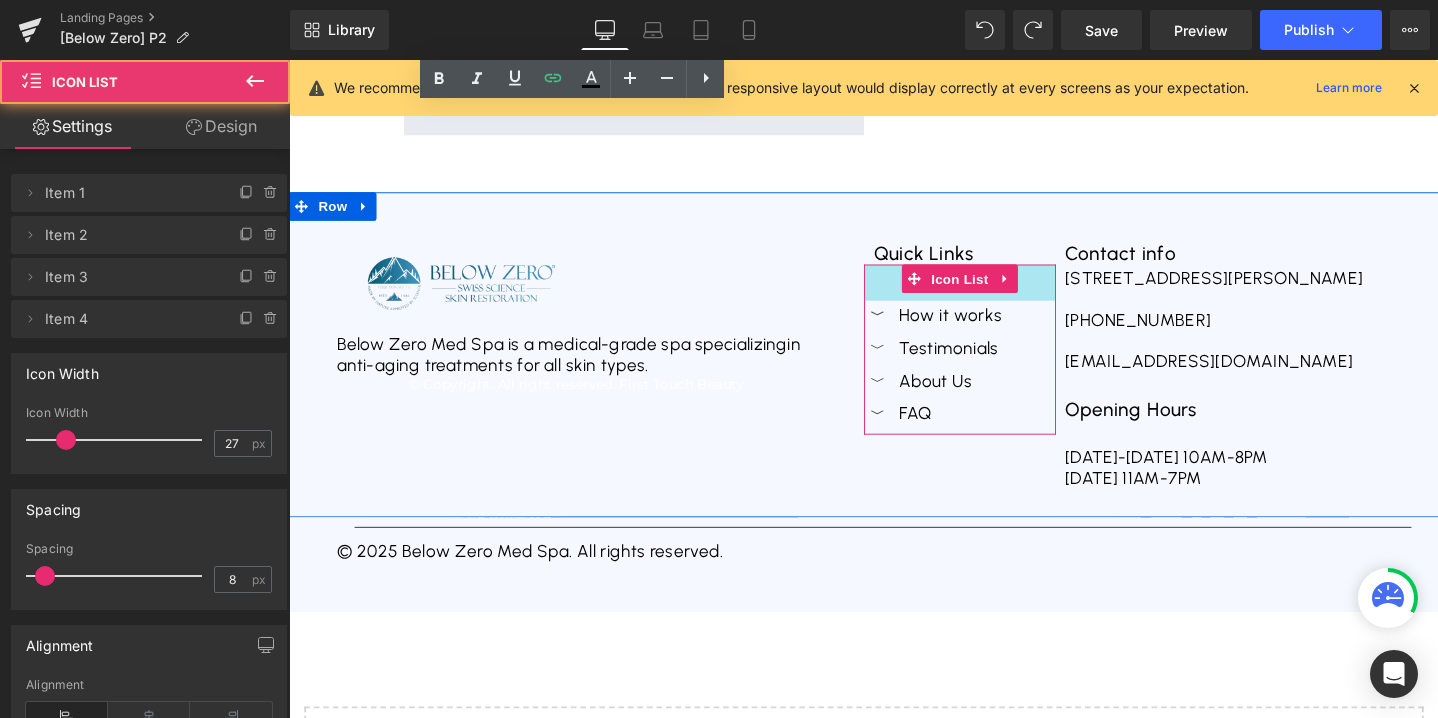 drag, startPoint x: 1075, startPoint y: 278, endPoint x: 1073, endPoint y: 316, distance: 38.052597 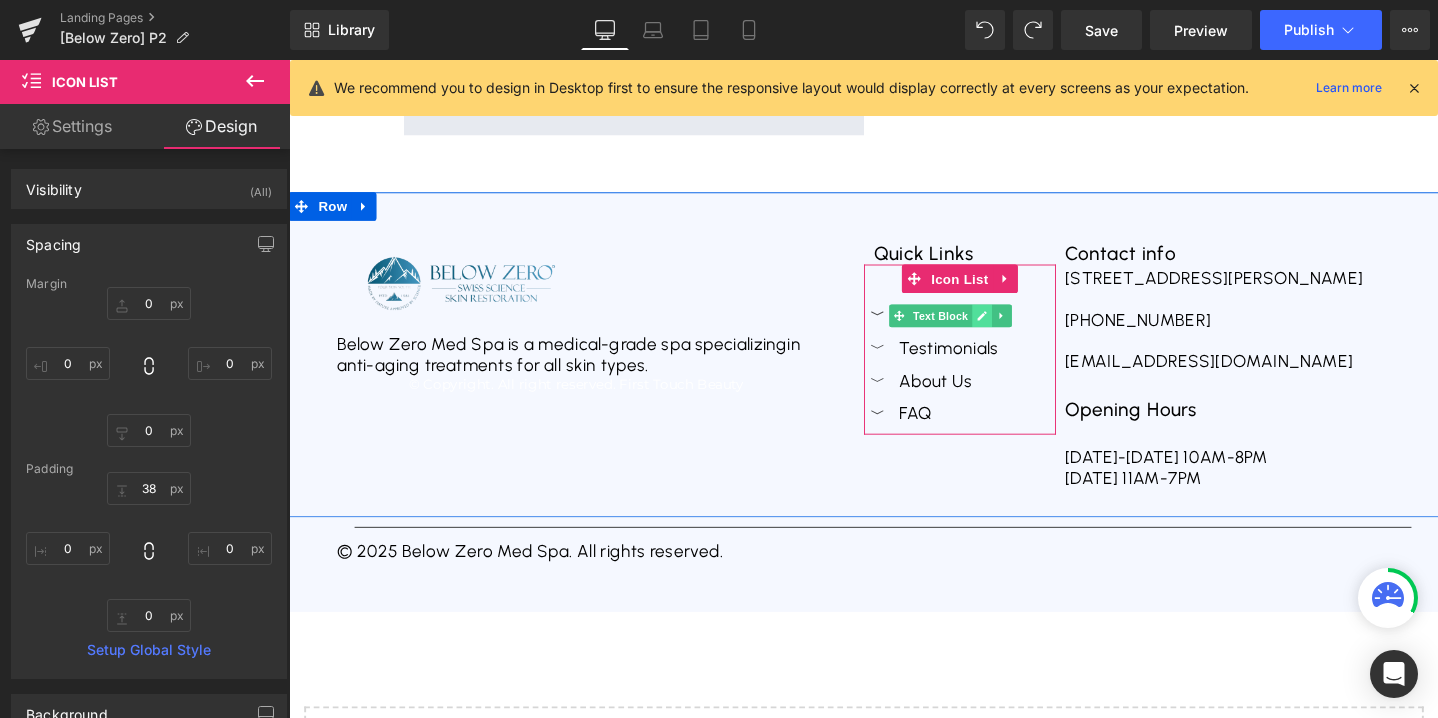 click 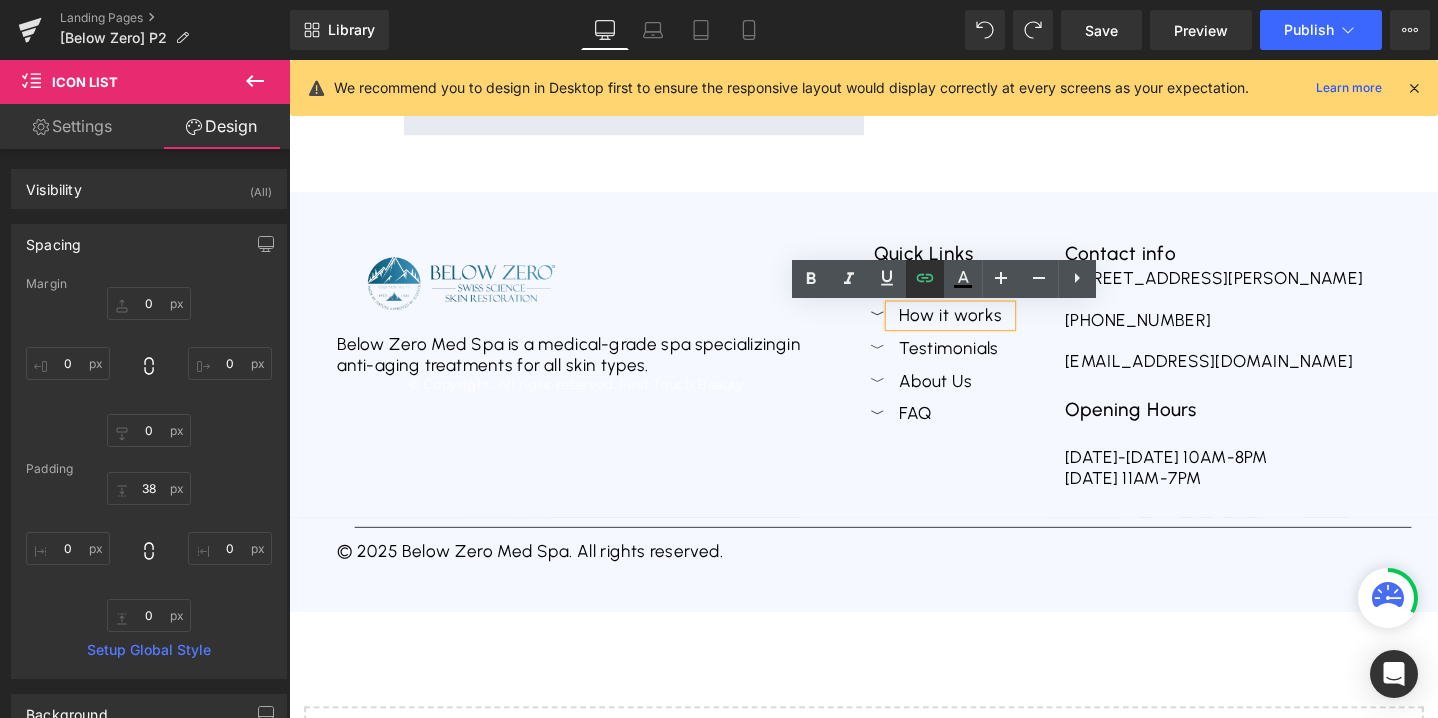 click 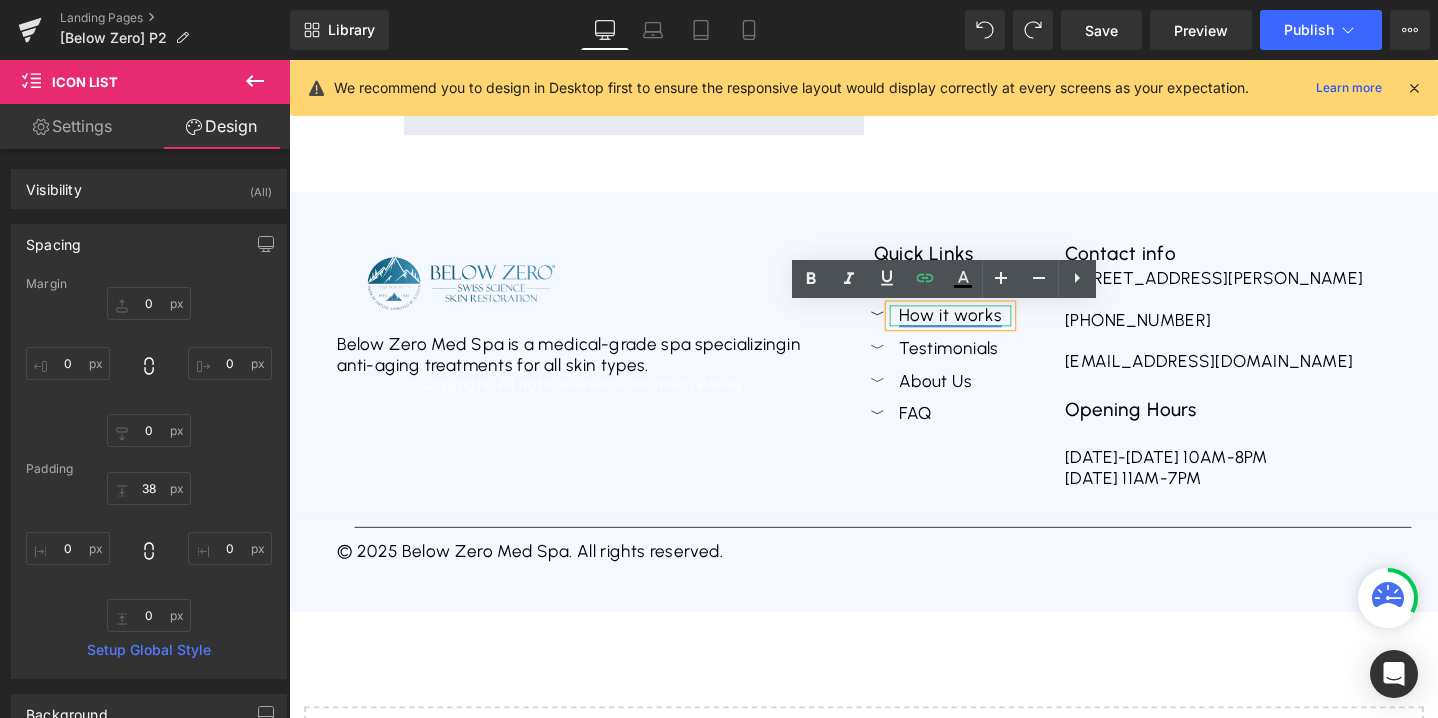 click on "How it works" at bounding box center (985, 328) 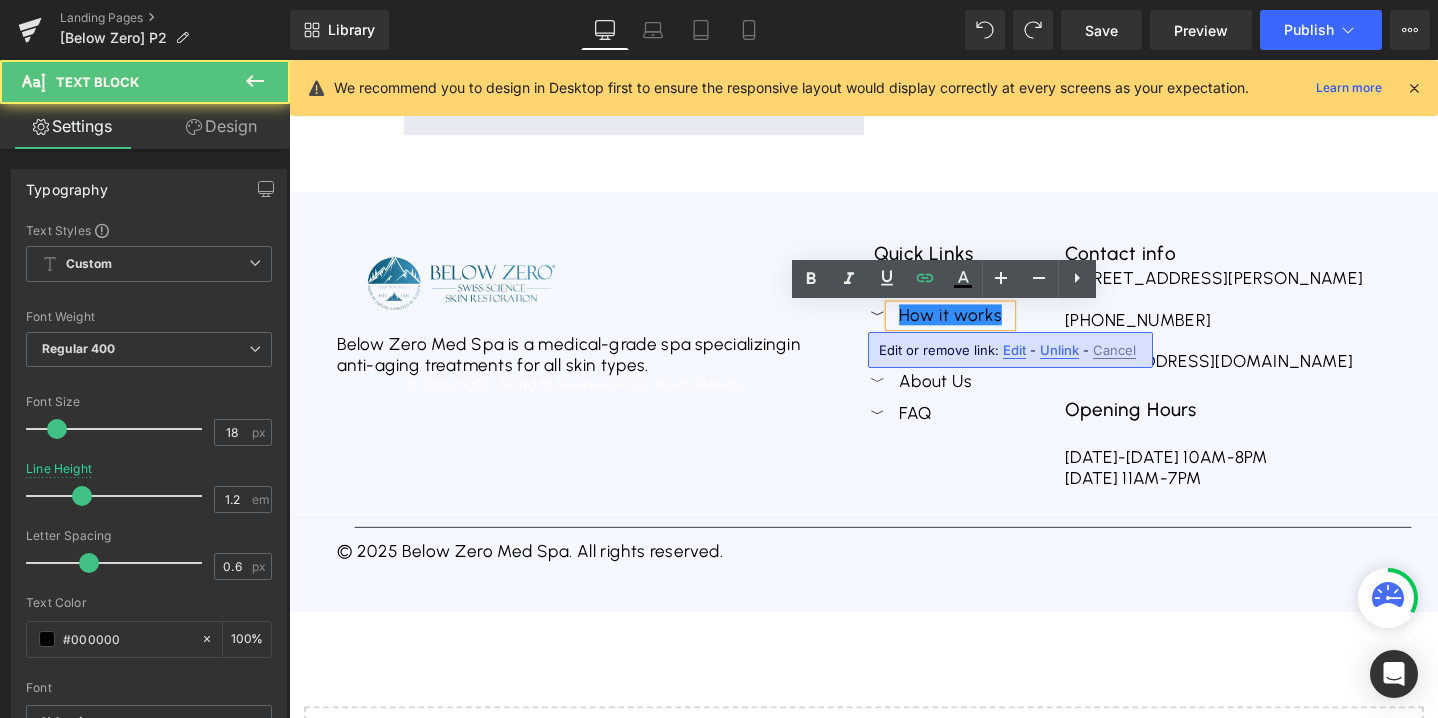 click on "Edit" at bounding box center [1014, 350] 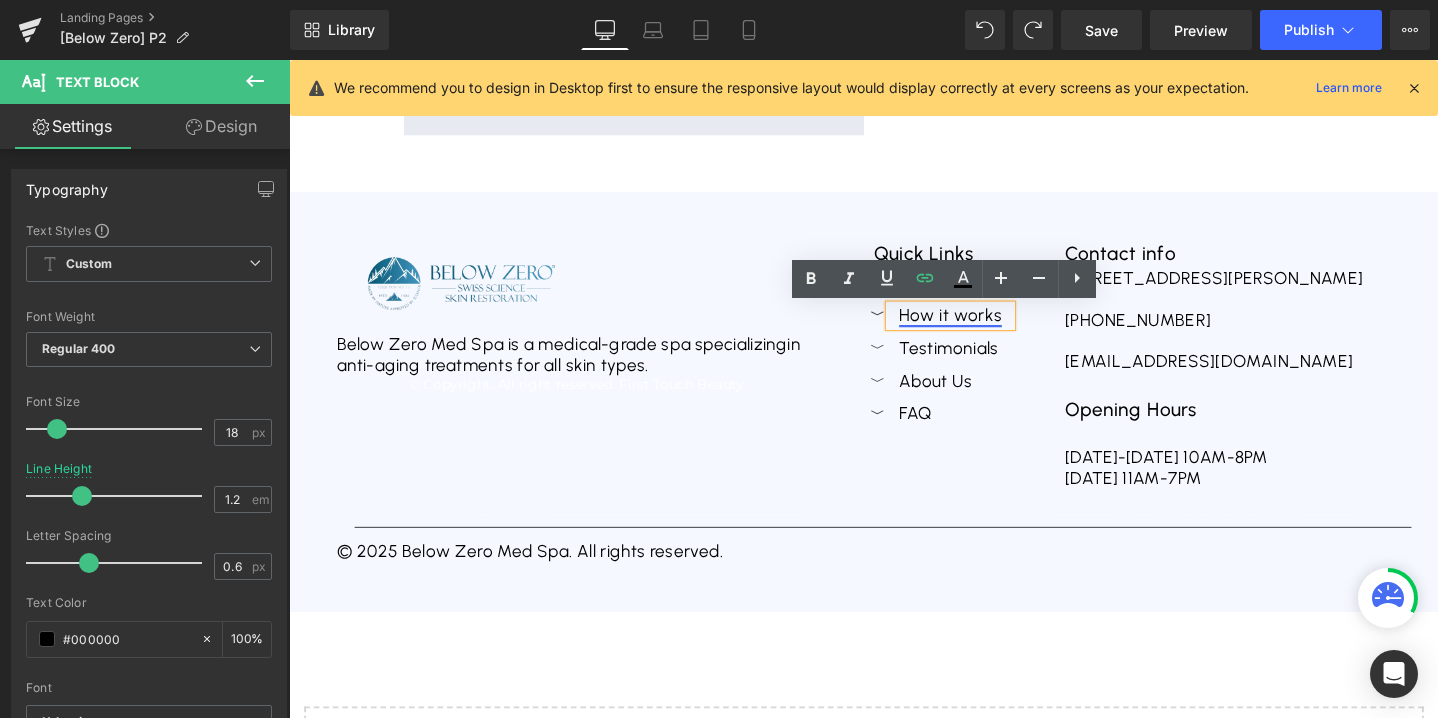click on "How it works" at bounding box center [985, 328] 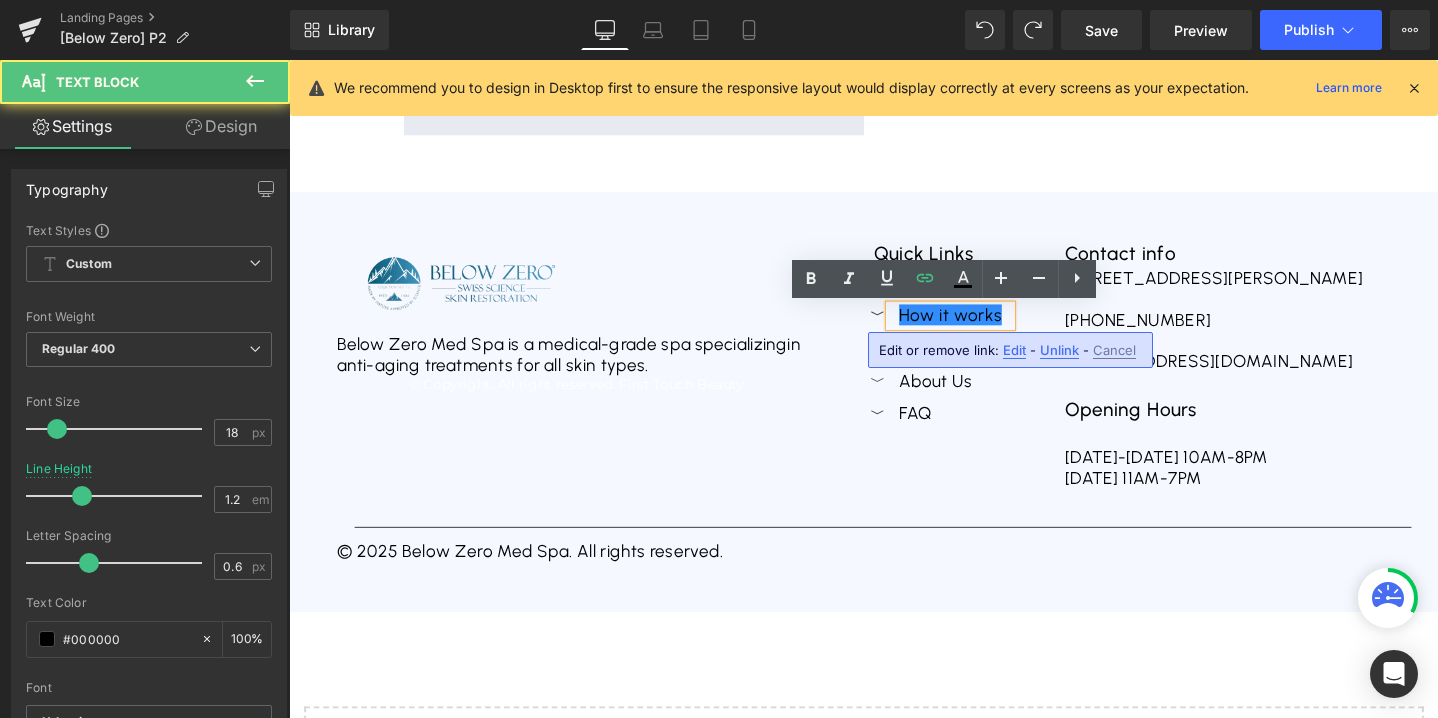 click on "Edit" at bounding box center (1014, 350) 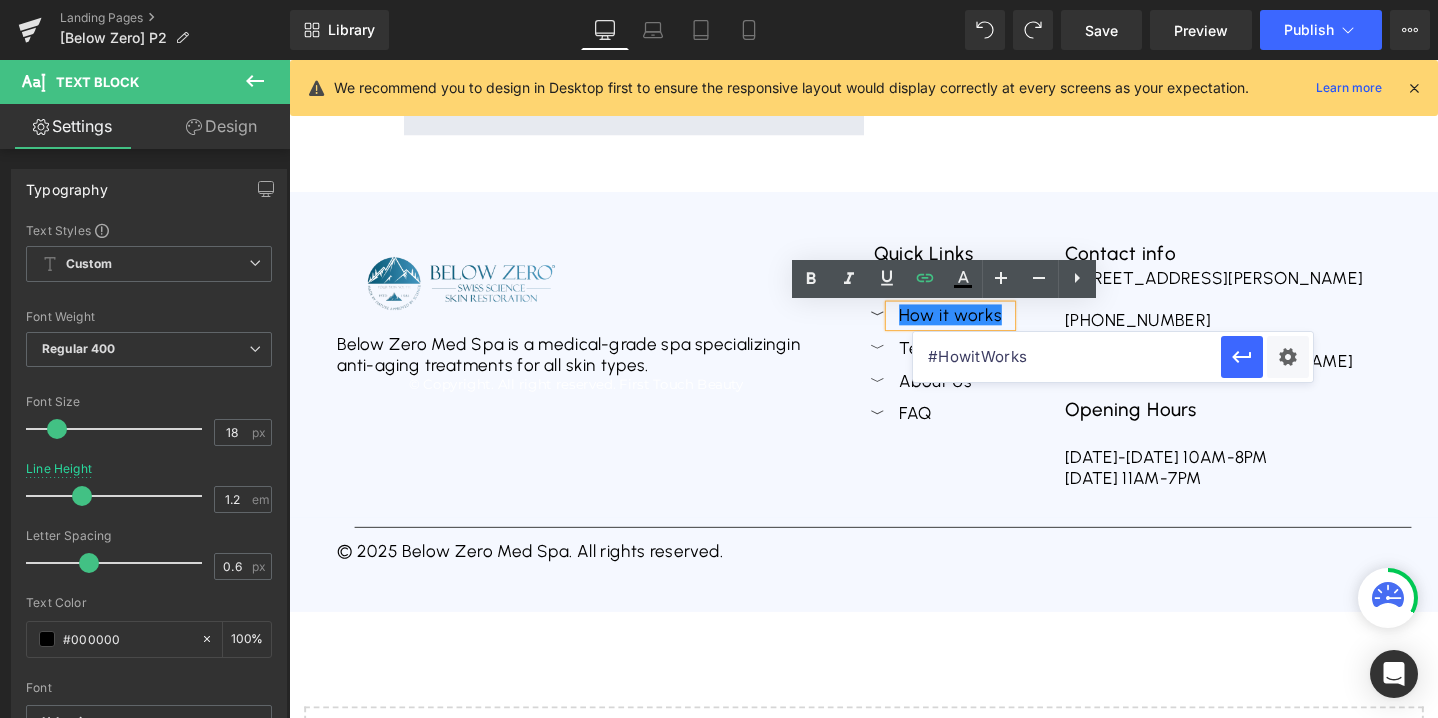 click on "#HowitWorks" at bounding box center (1067, 357) 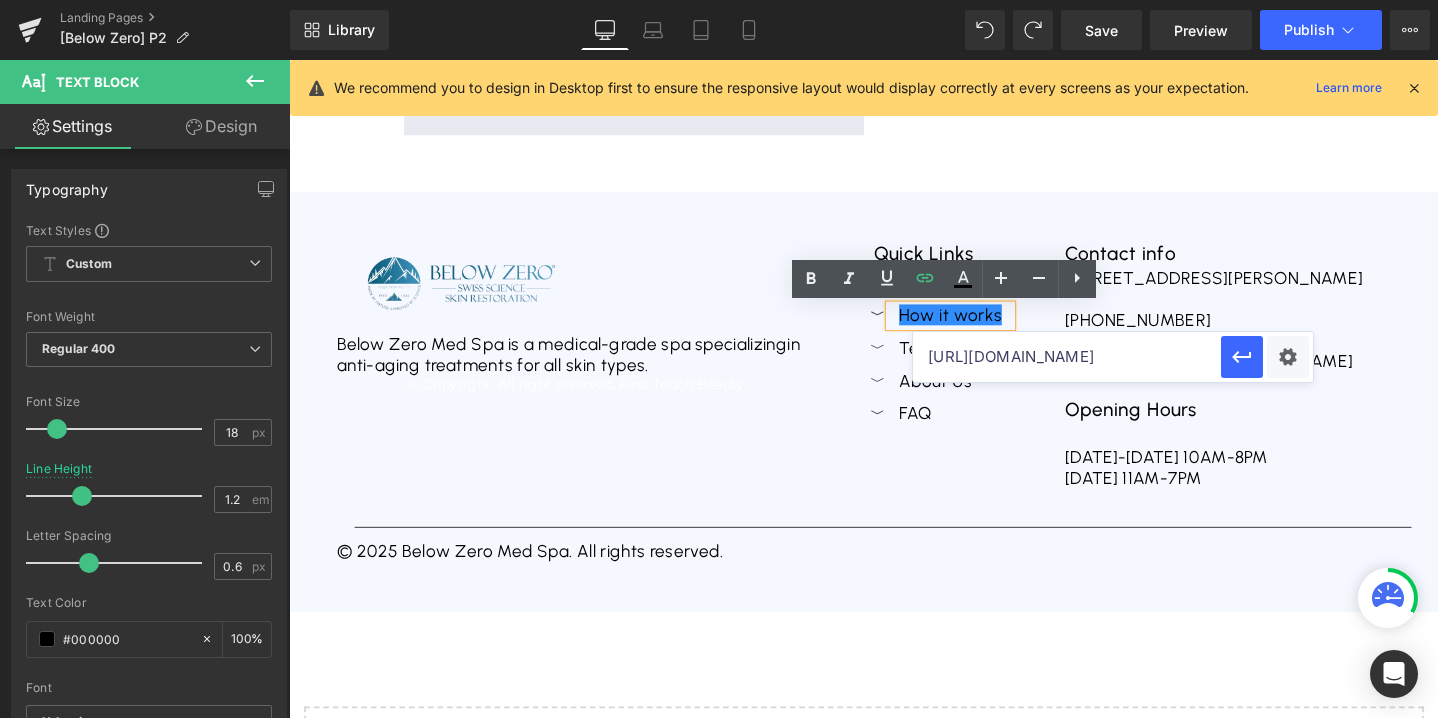 scroll, scrollTop: 0, scrollLeft: 514, axis: horizontal 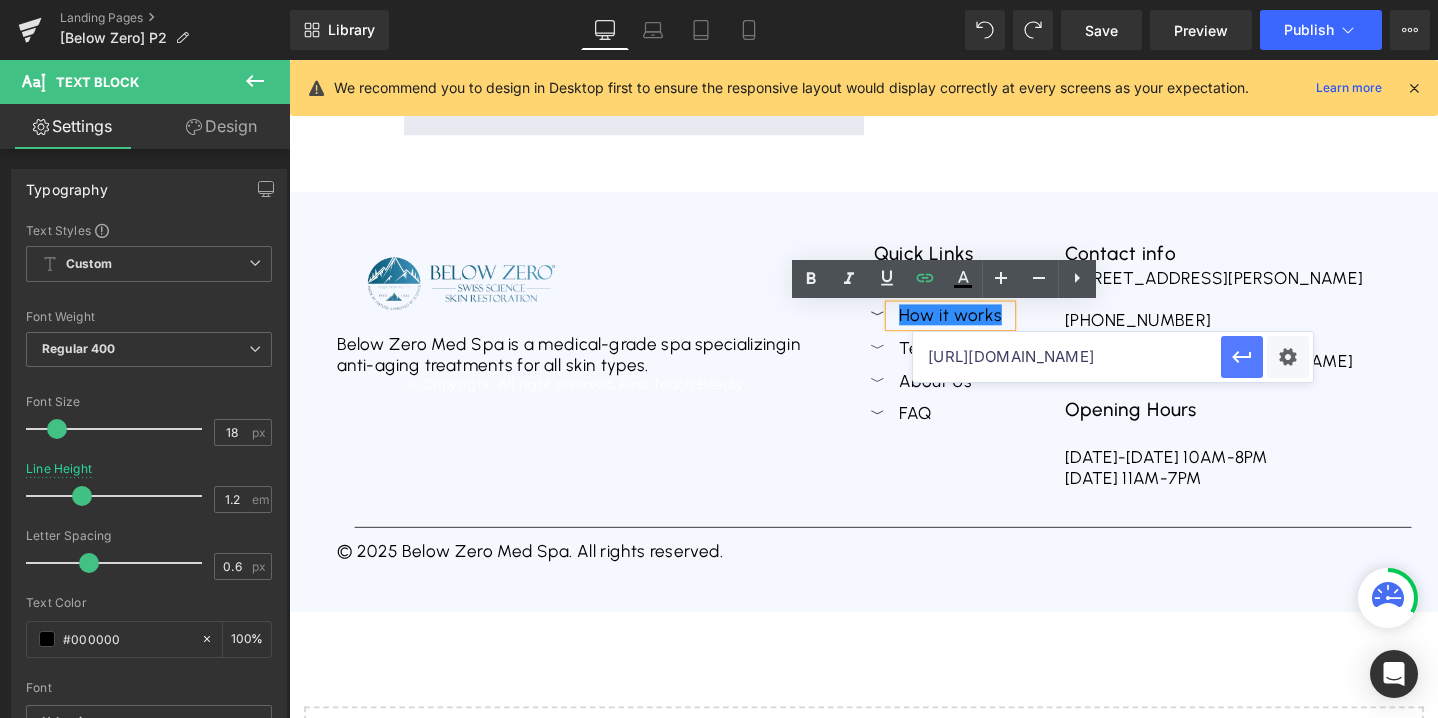 click 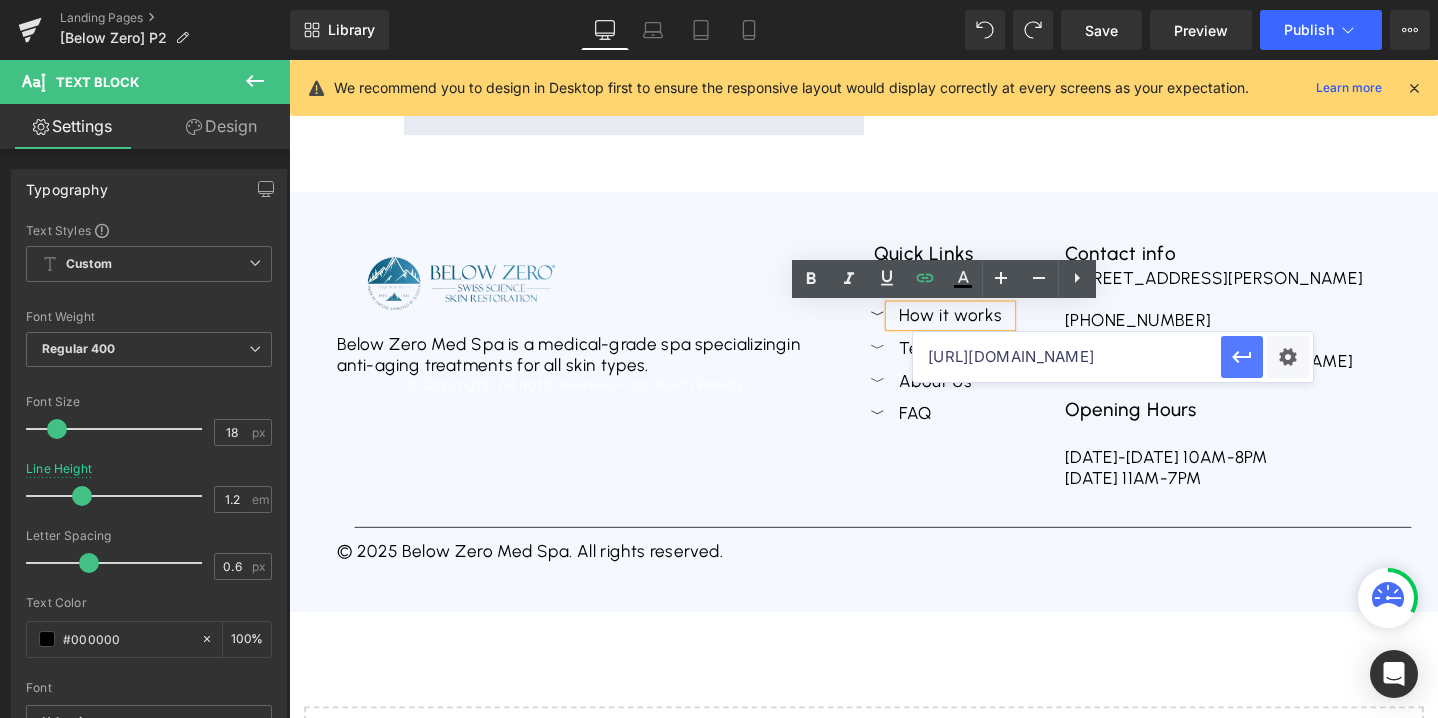scroll, scrollTop: 0, scrollLeft: 0, axis: both 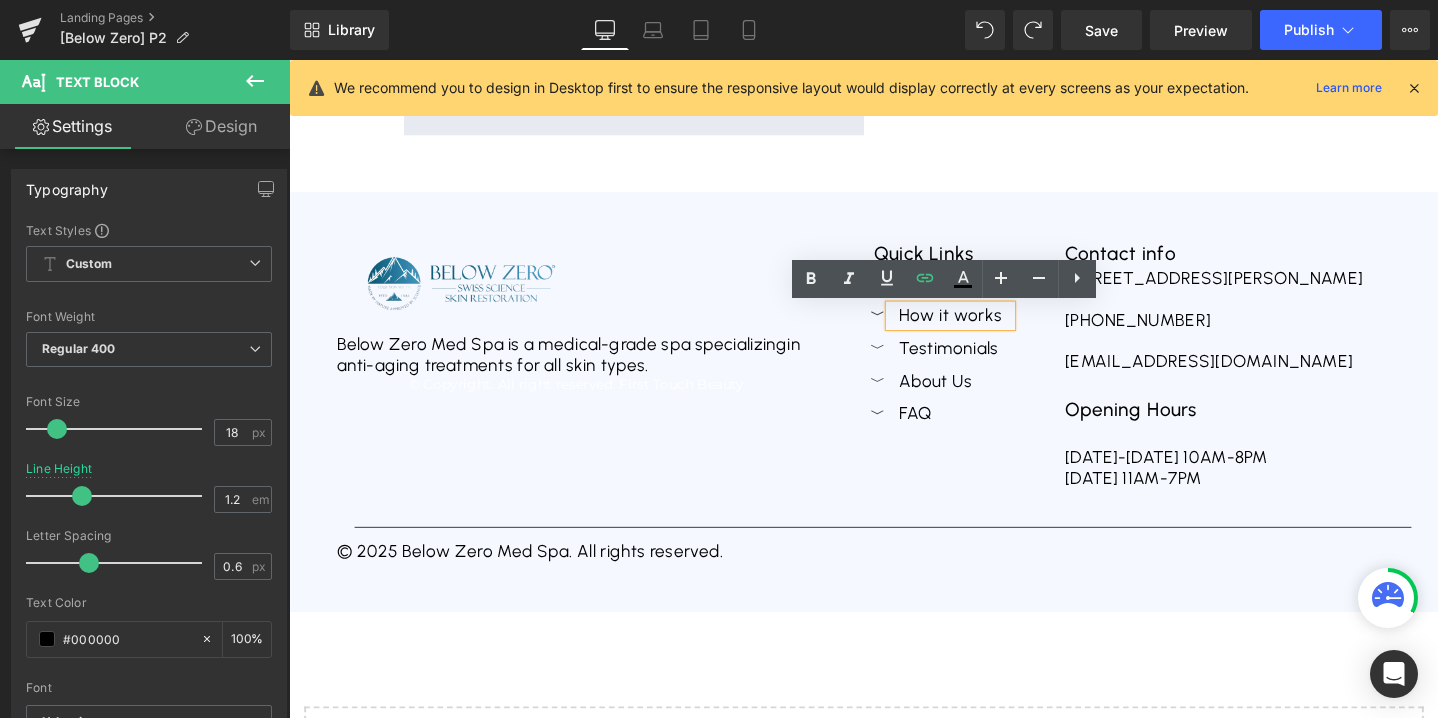 click on "Icon
How it works
Text Block
Icon
Testimonials
Text Block
Icon
About Us
Text Block
Icon
FAQ Text Block" at bounding box center [995, 383] 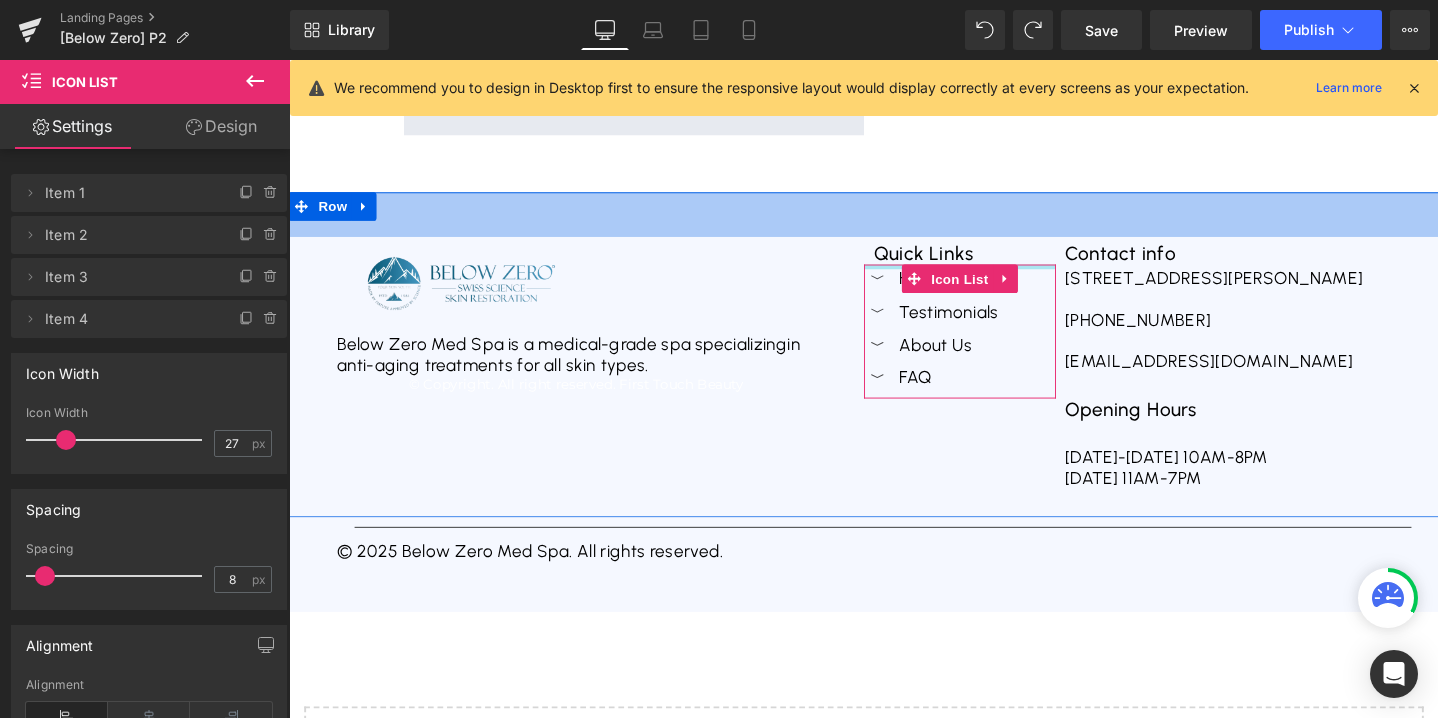 drag, startPoint x: 1058, startPoint y: 310, endPoint x: 1052, endPoint y: 248, distance: 62.289646 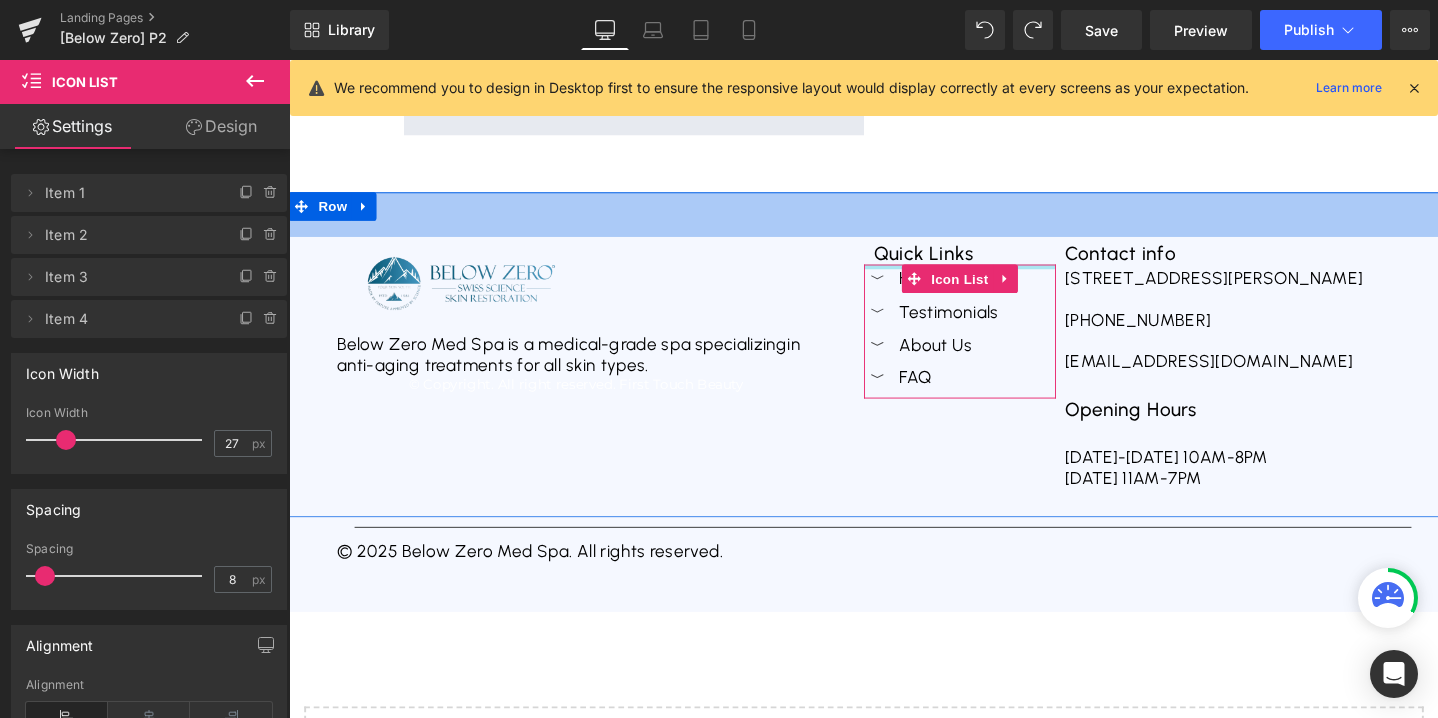 click on "Image         Below Zero Med Spa is a medical-grade spa specializing  in anti-aging treatments for all skin types. Text Block         © Copyright. All right reserved. First Touch Beauty Text Block         Quick Links Text Block
Icon
How it works
Text Block
Icon
Testimonials
Text Block
Icon
About Us
Text Block" at bounding box center (894, 370) 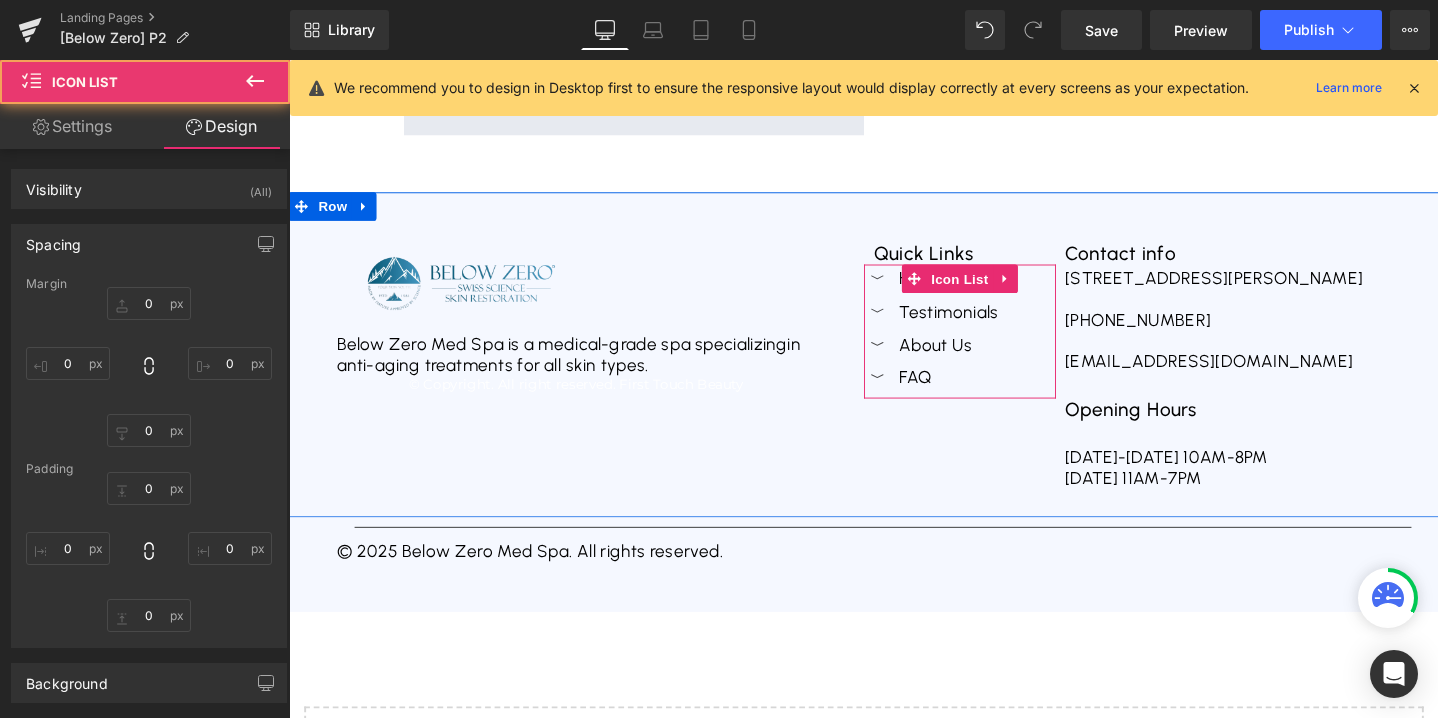 type on "0" 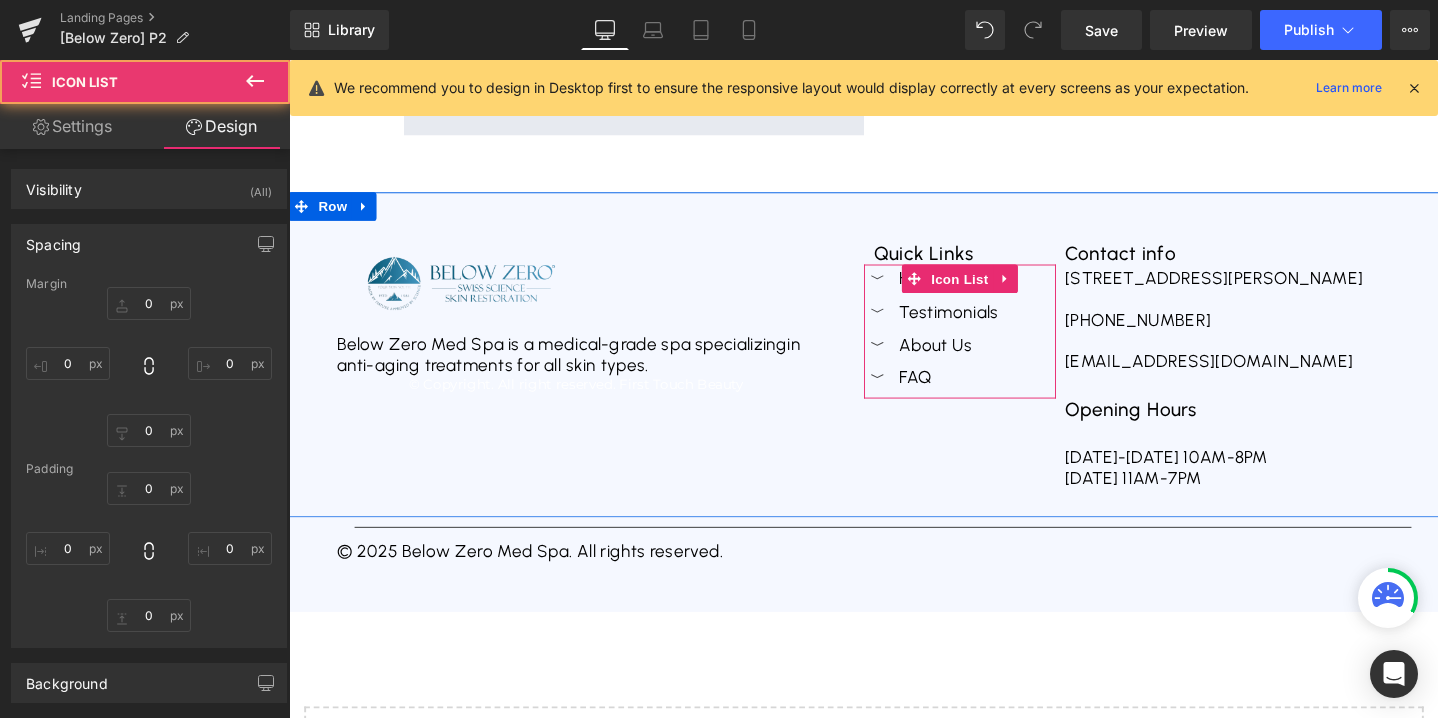 type on "0" 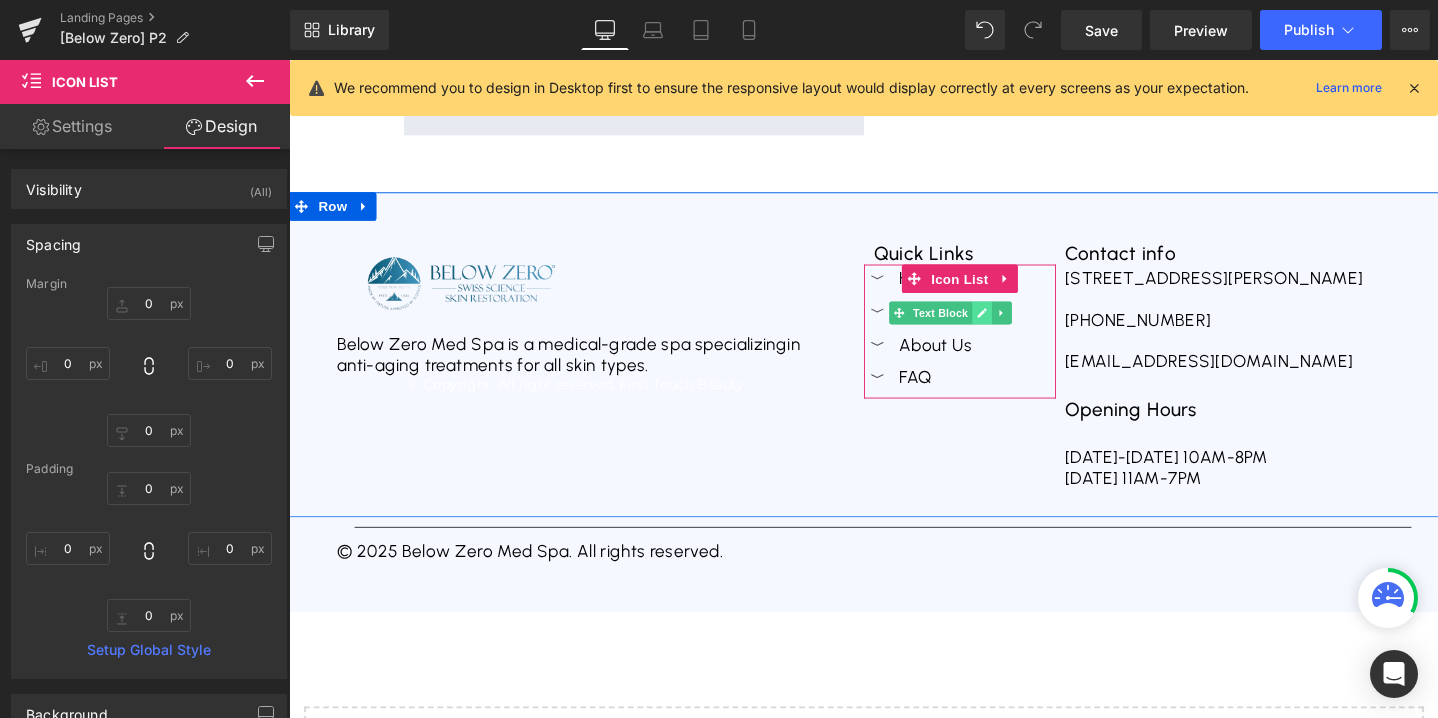 click 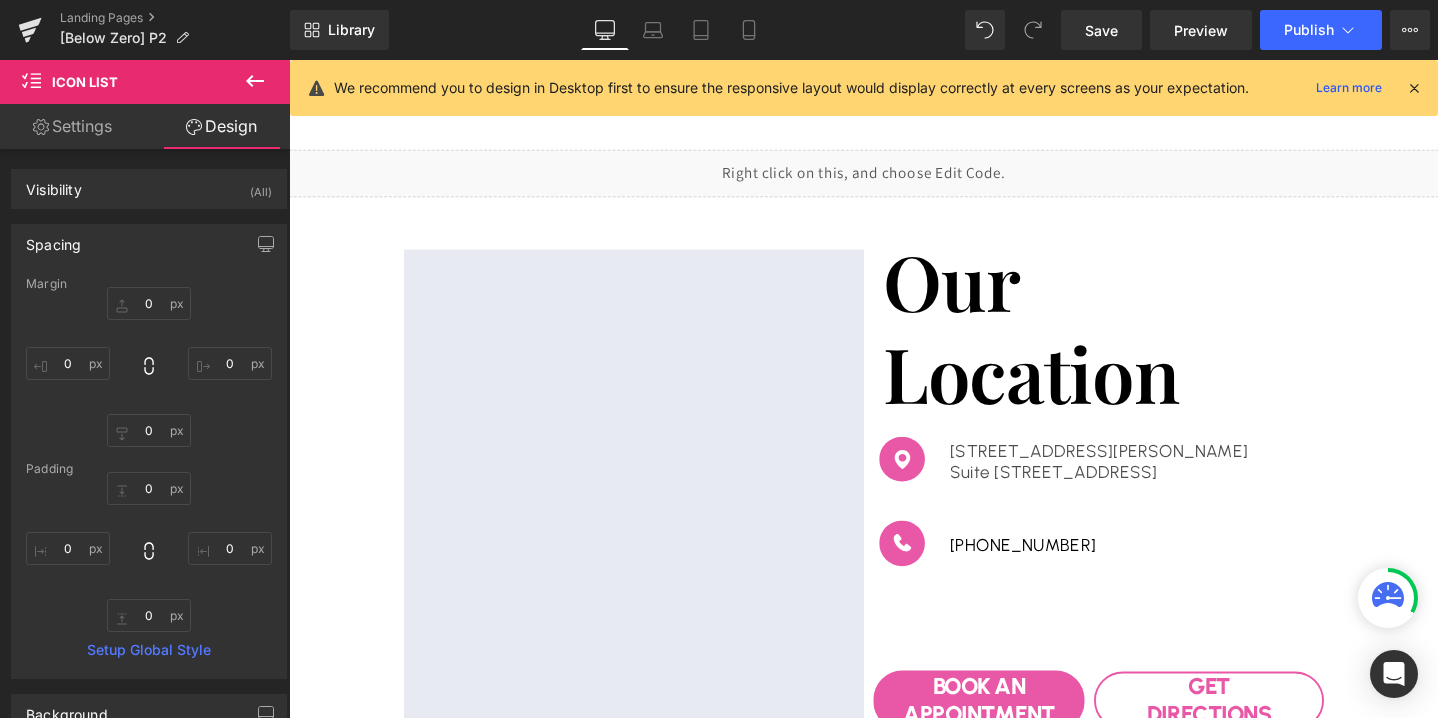 scroll, scrollTop: 0, scrollLeft: 0, axis: both 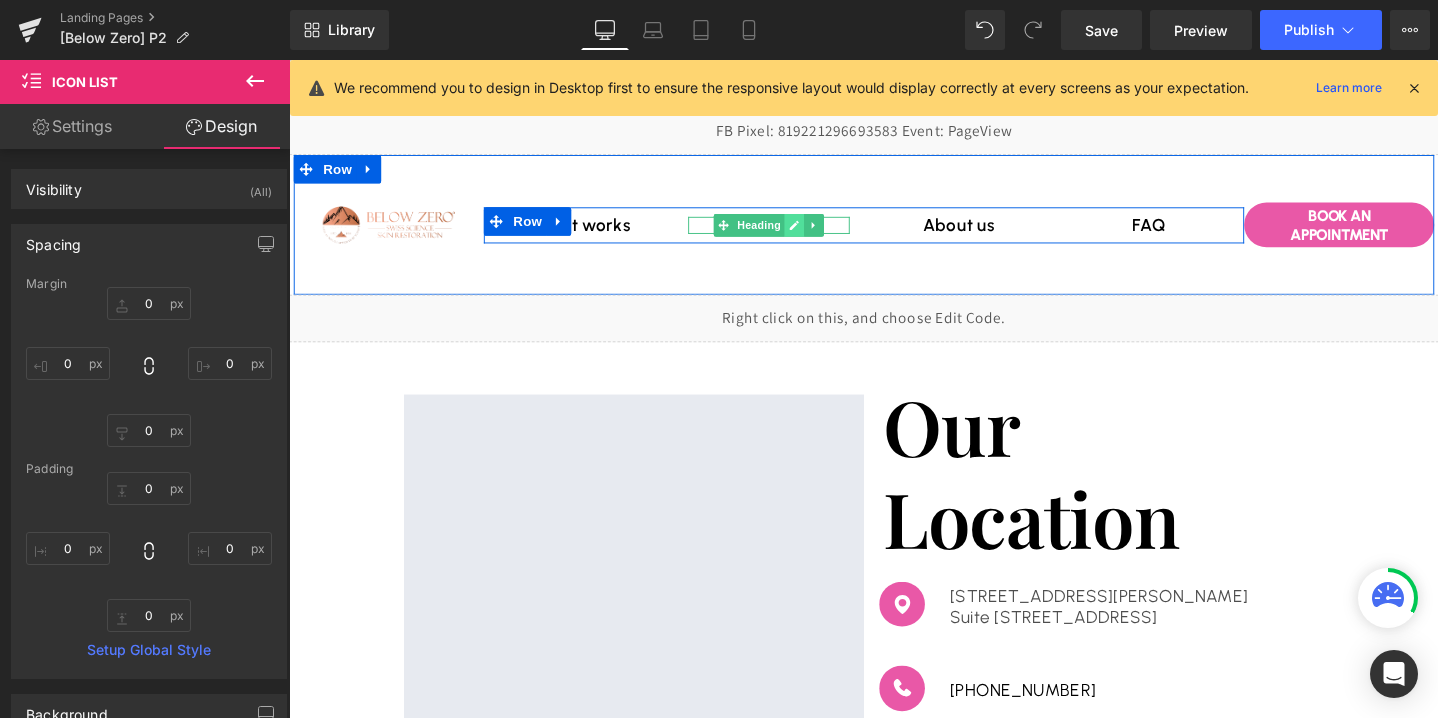 click 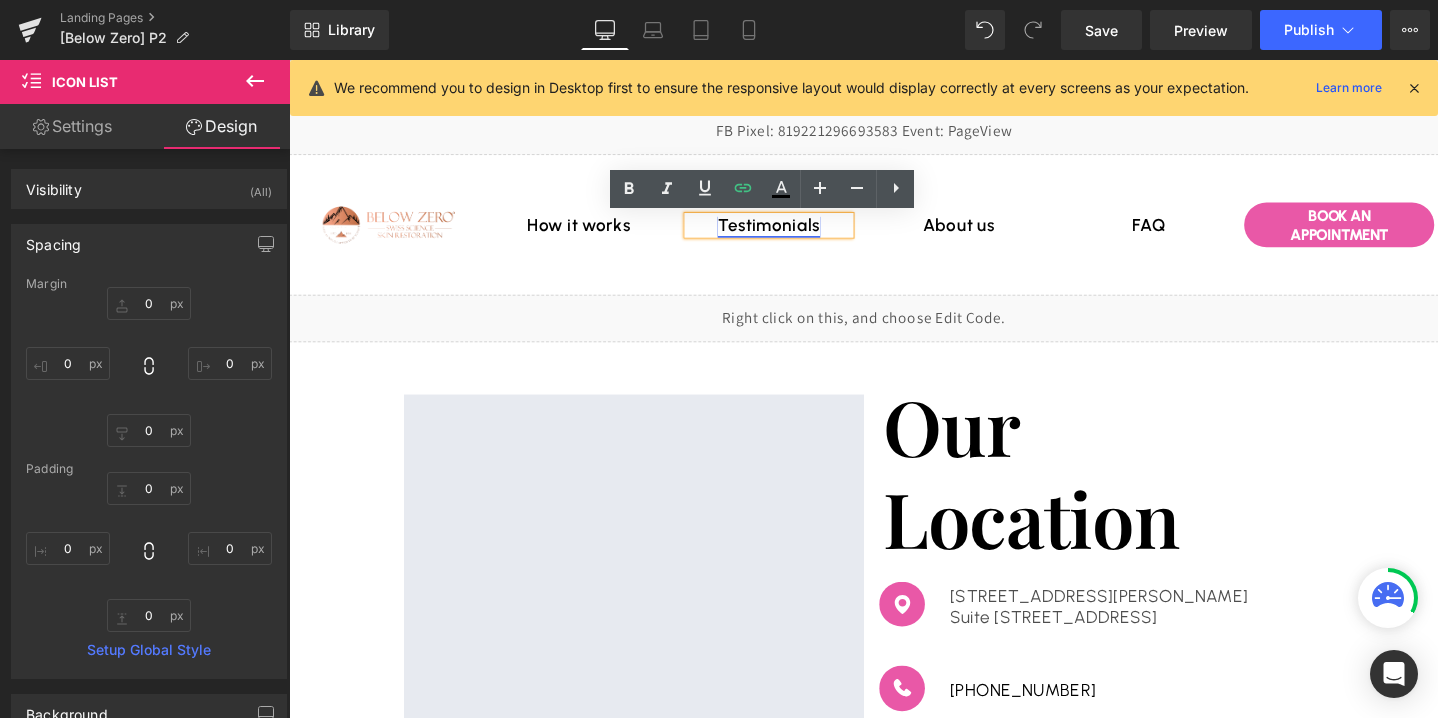 click on "Testimonials" at bounding box center [794, 234] 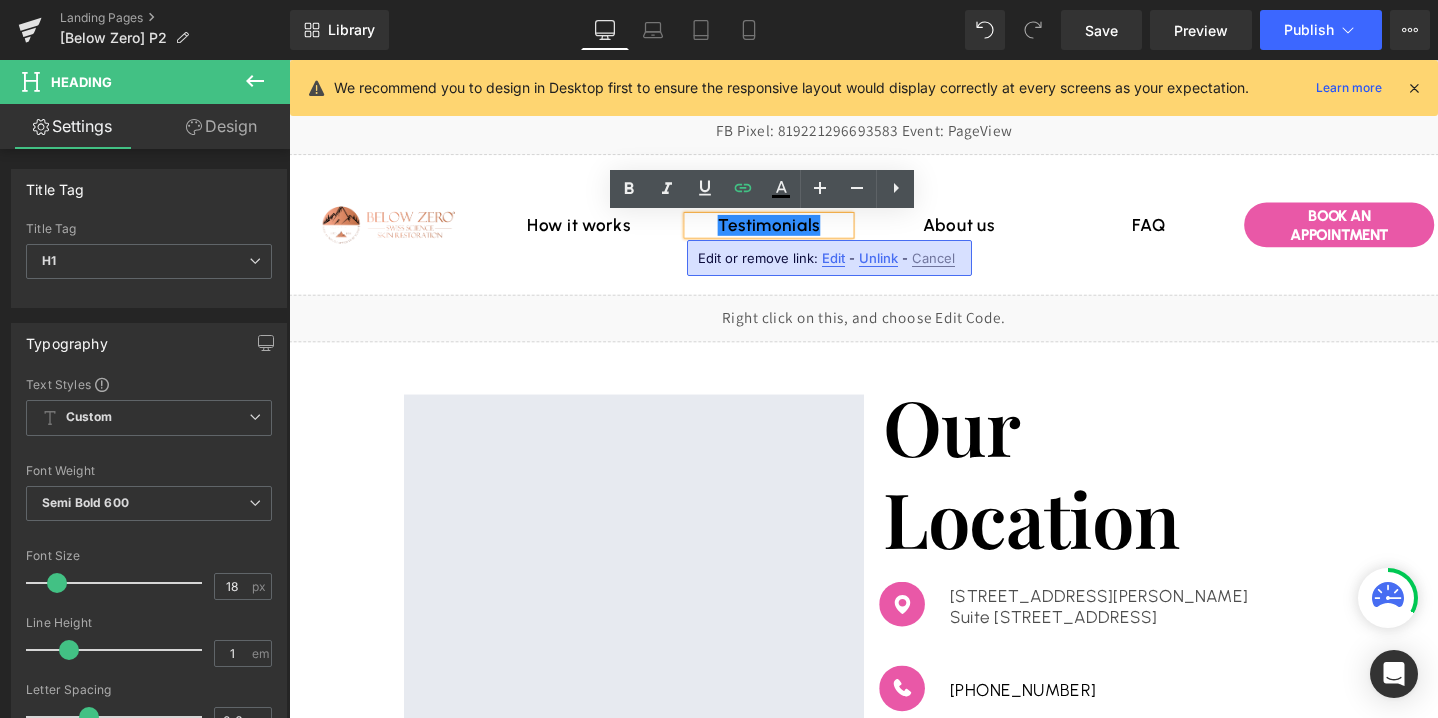 click on "Edit" at bounding box center [833, 258] 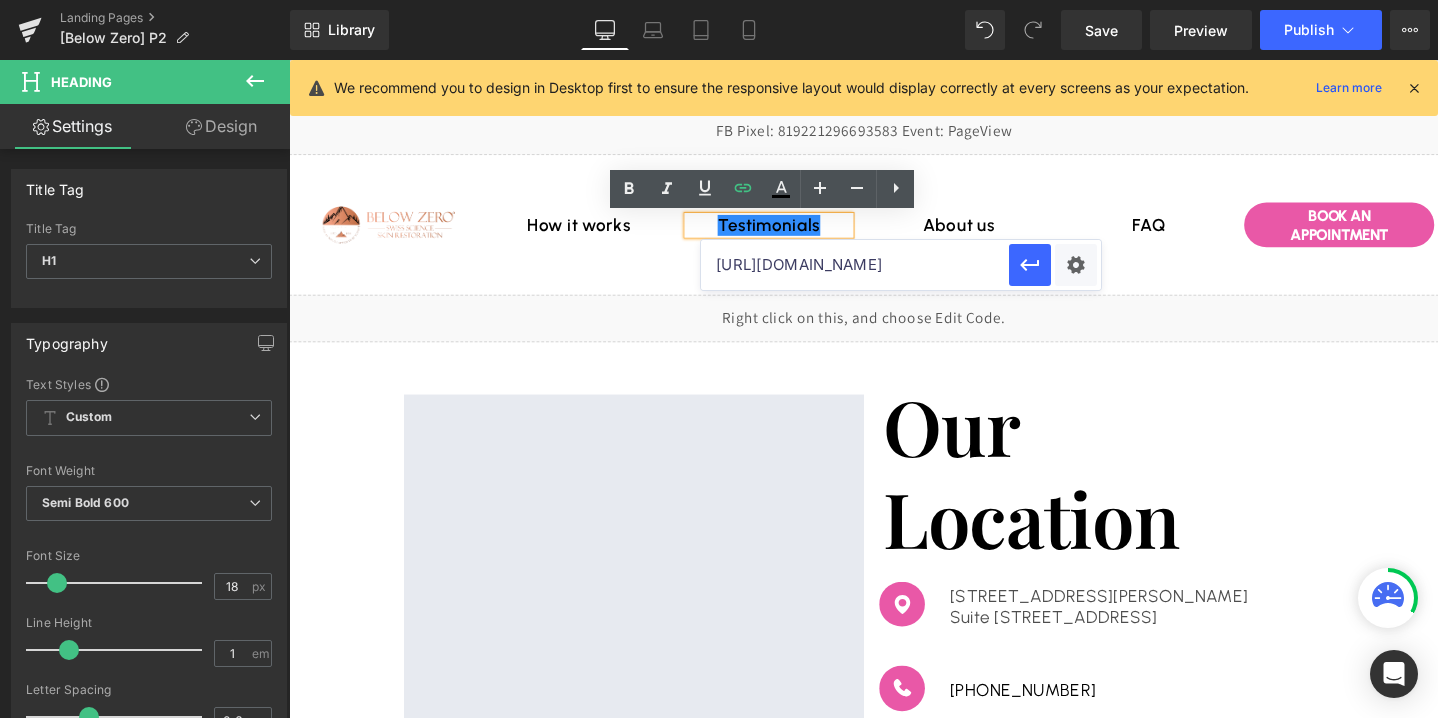 click on "[URL][DOMAIN_NAME]" at bounding box center [855, 265] 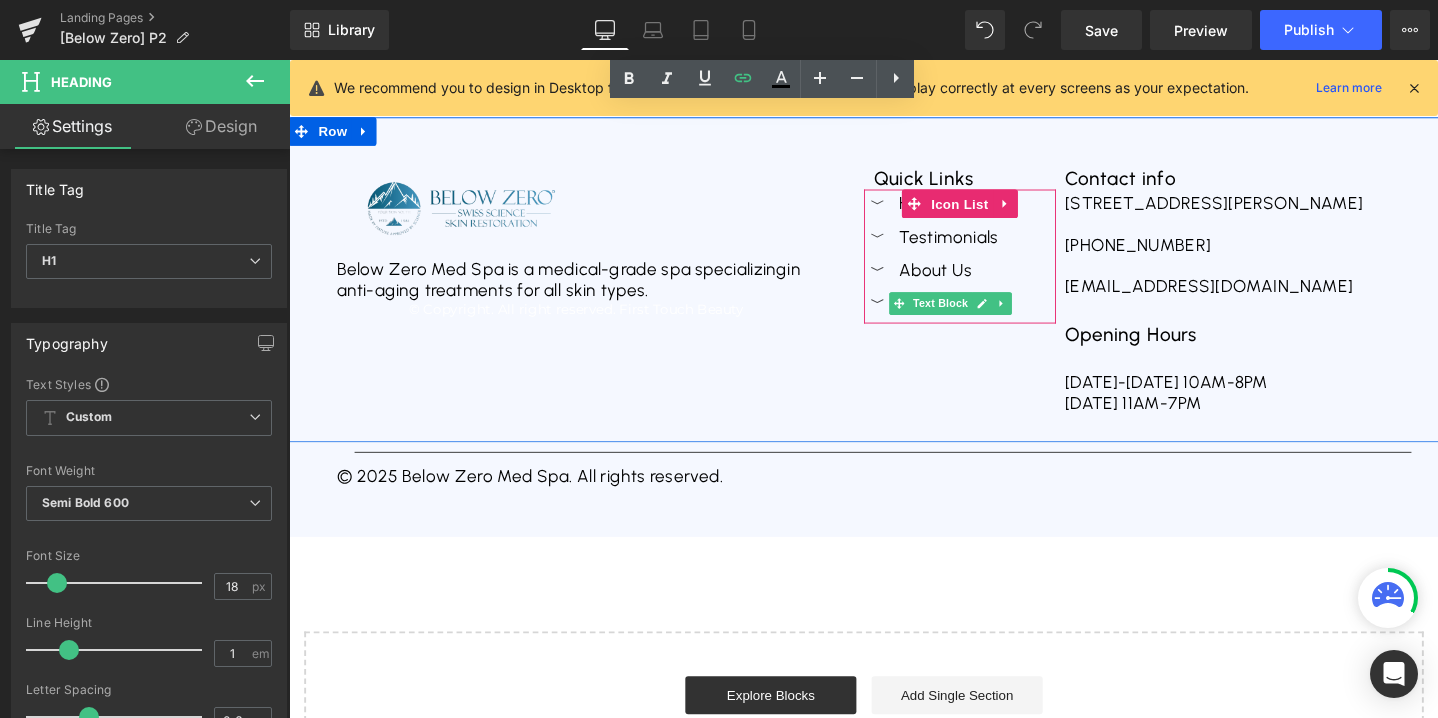 scroll, scrollTop: 900, scrollLeft: 0, axis: vertical 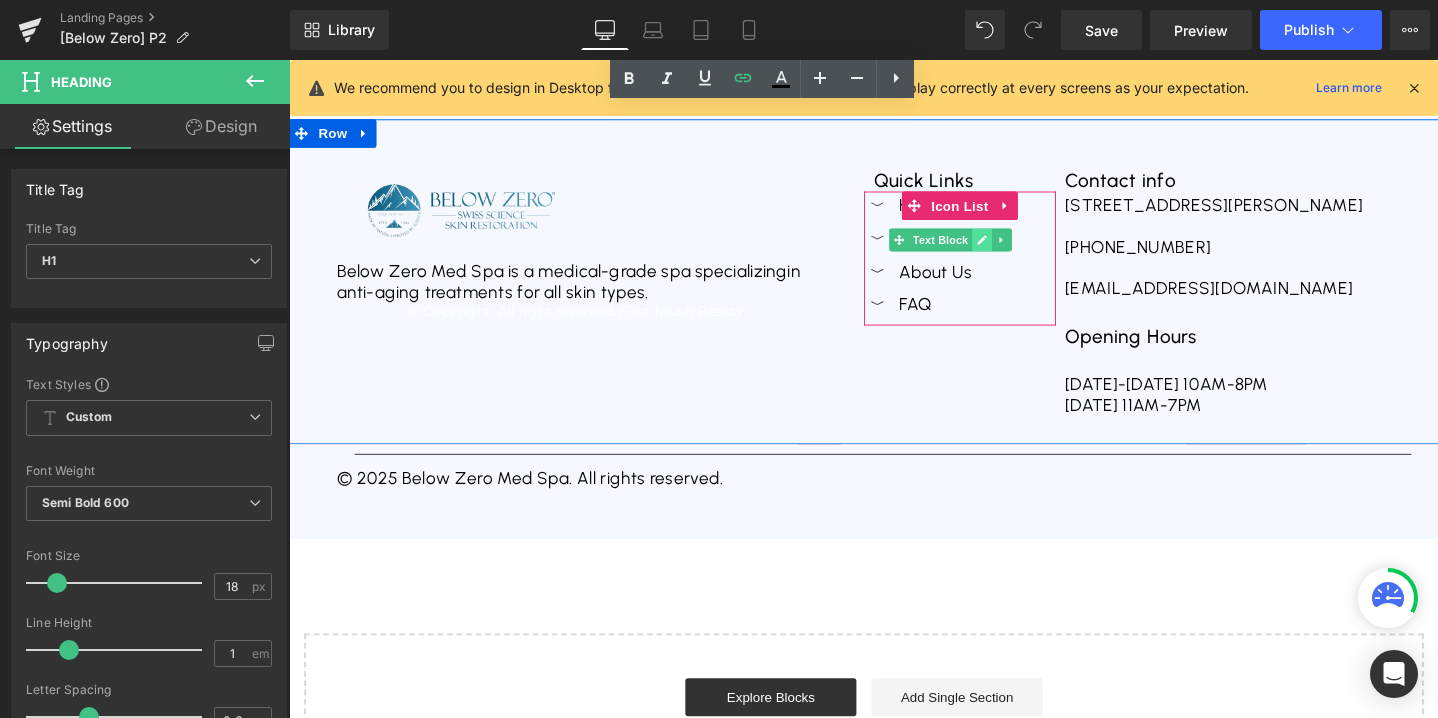 click 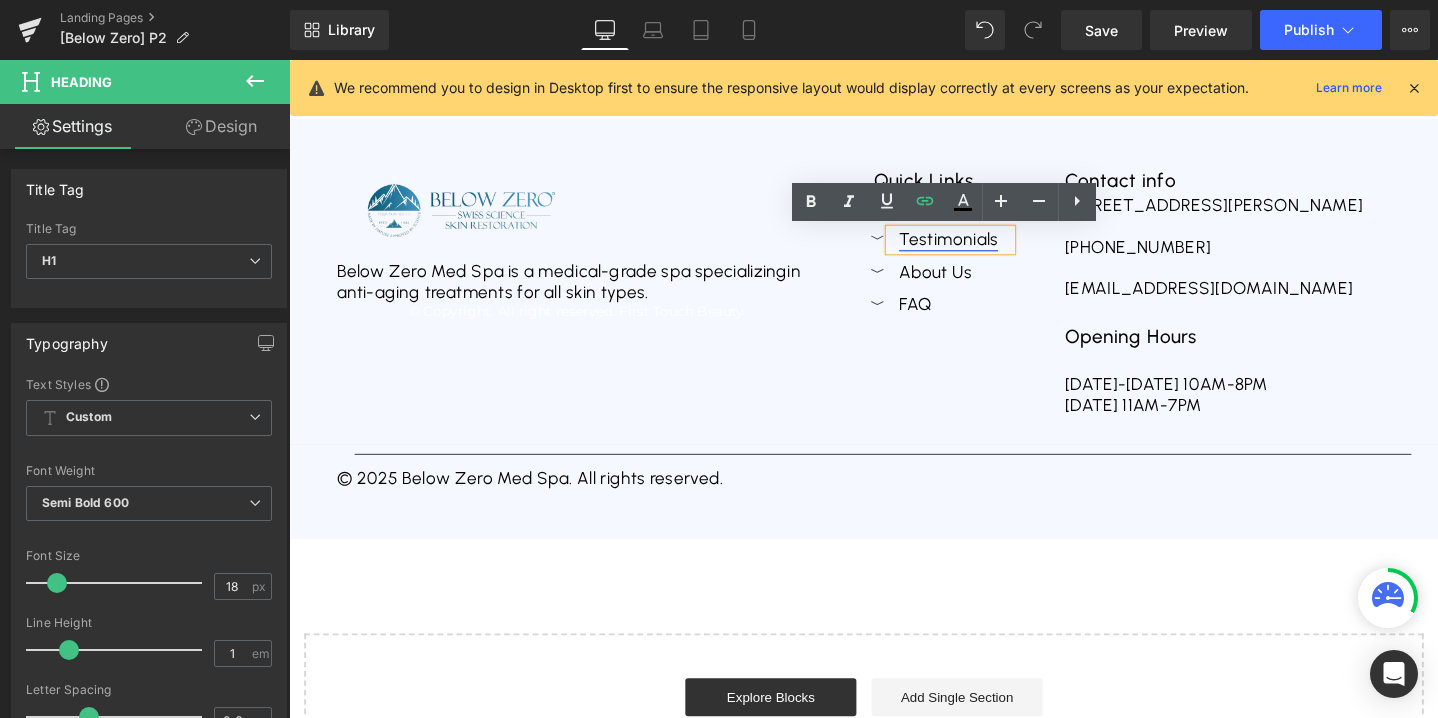 click on "Testimonials" at bounding box center (983, 248) 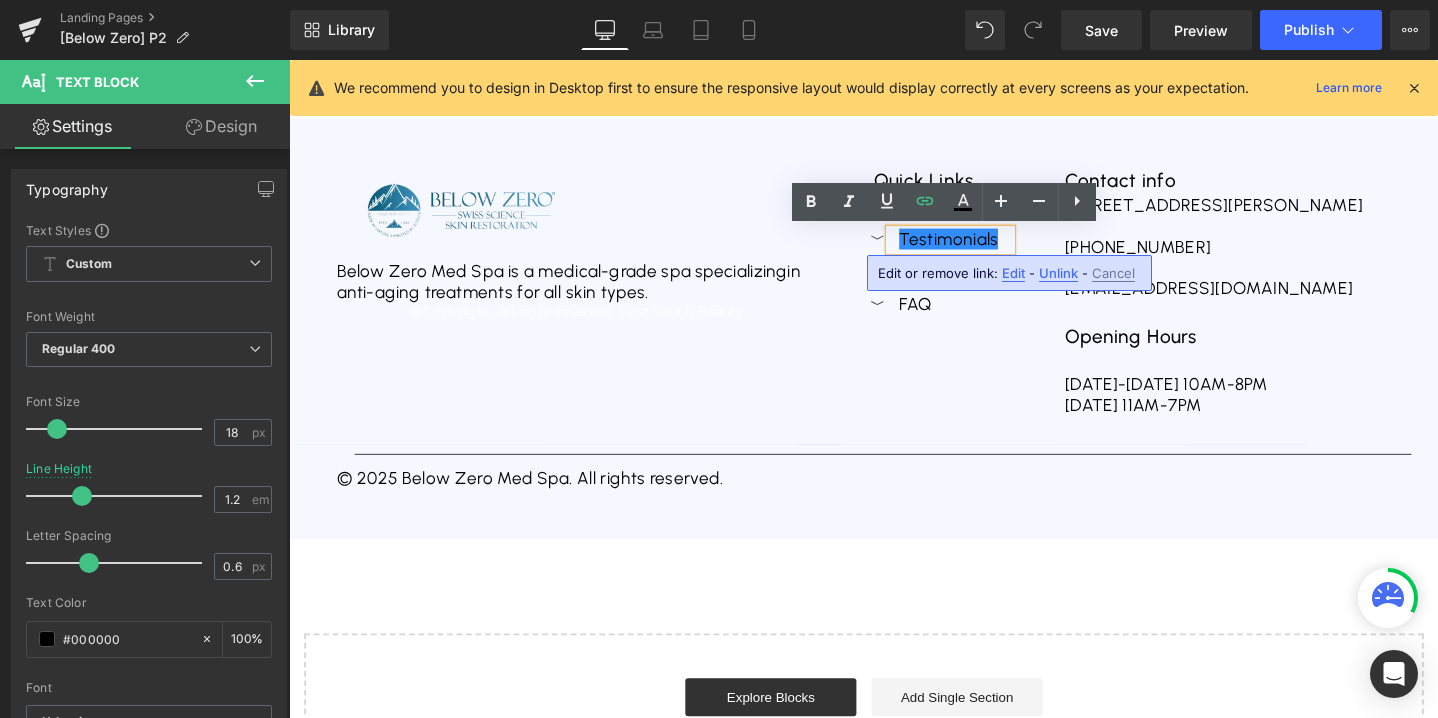 click on "Edit" at bounding box center [1013, 273] 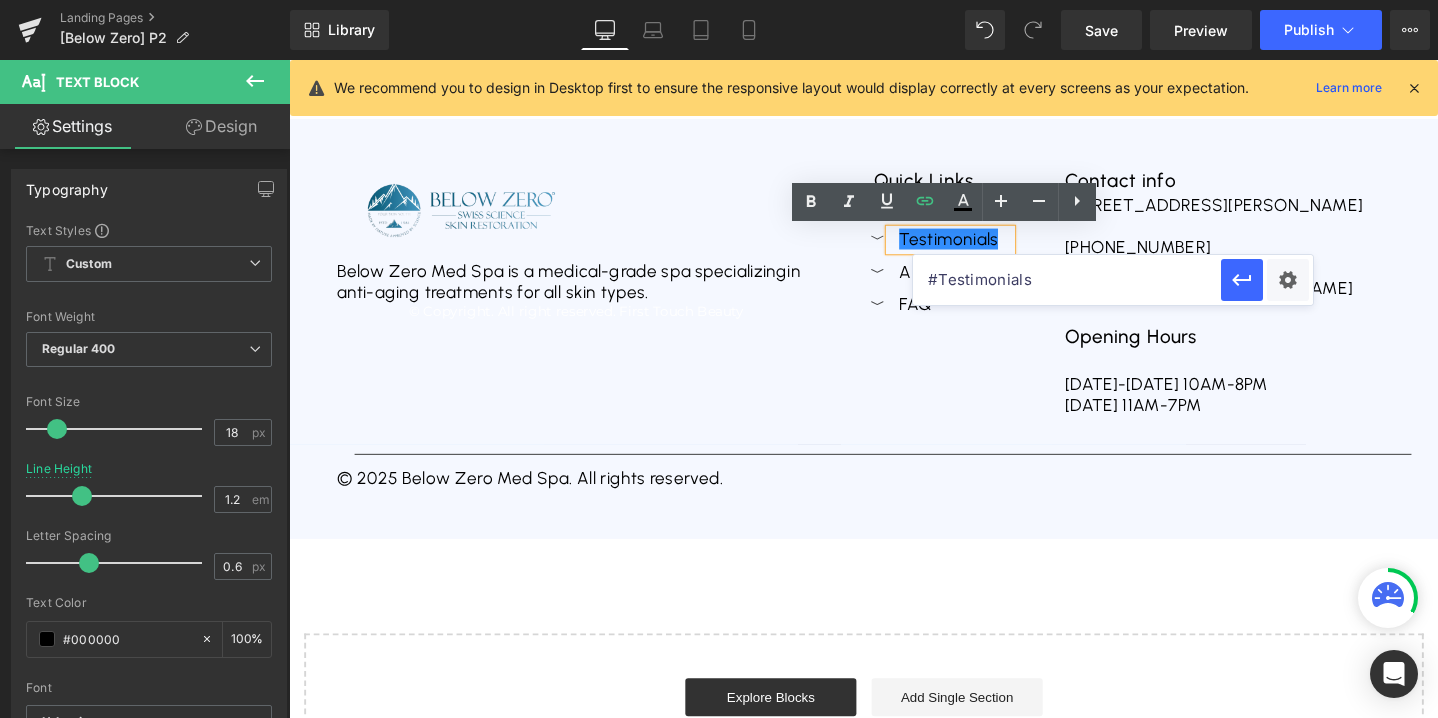 click on "#Testimonials" at bounding box center (1067, 280) 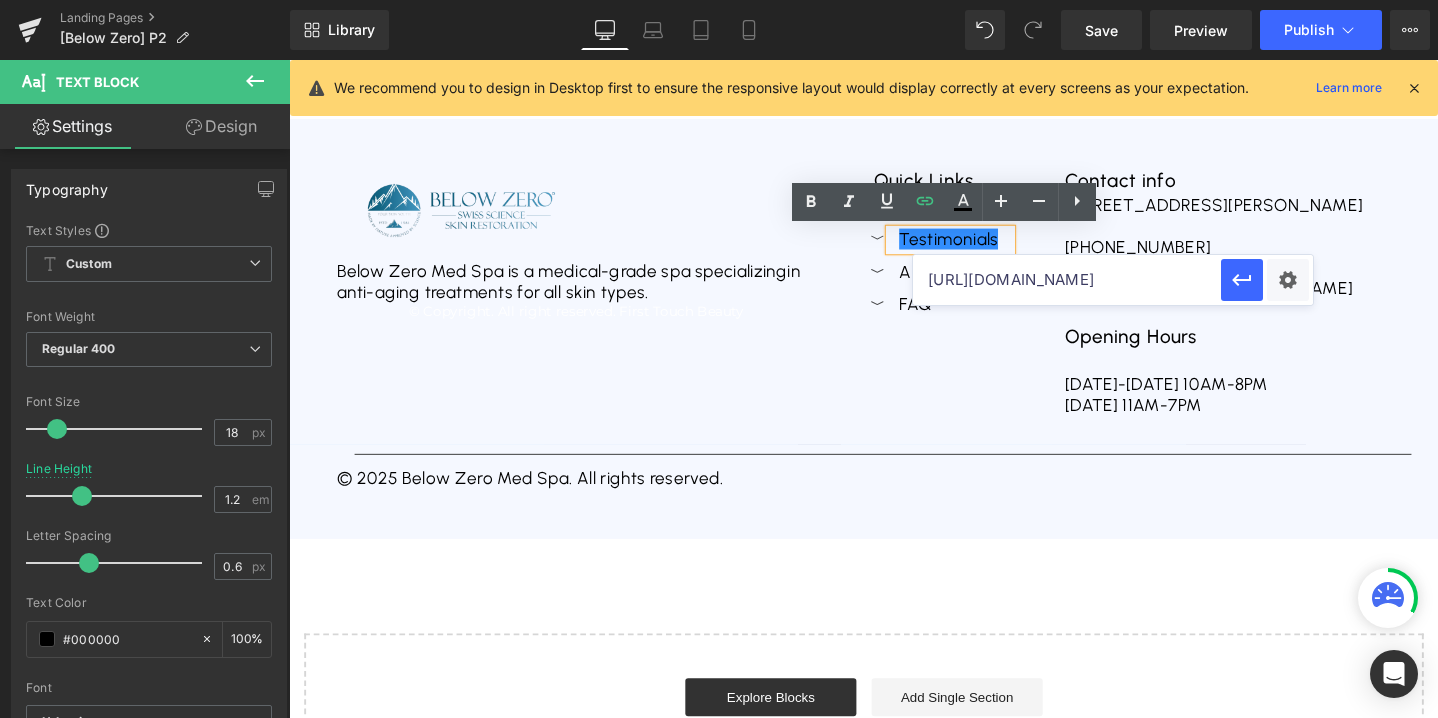 scroll, scrollTop: 0, scrollLeft: 517, axis: horizontal 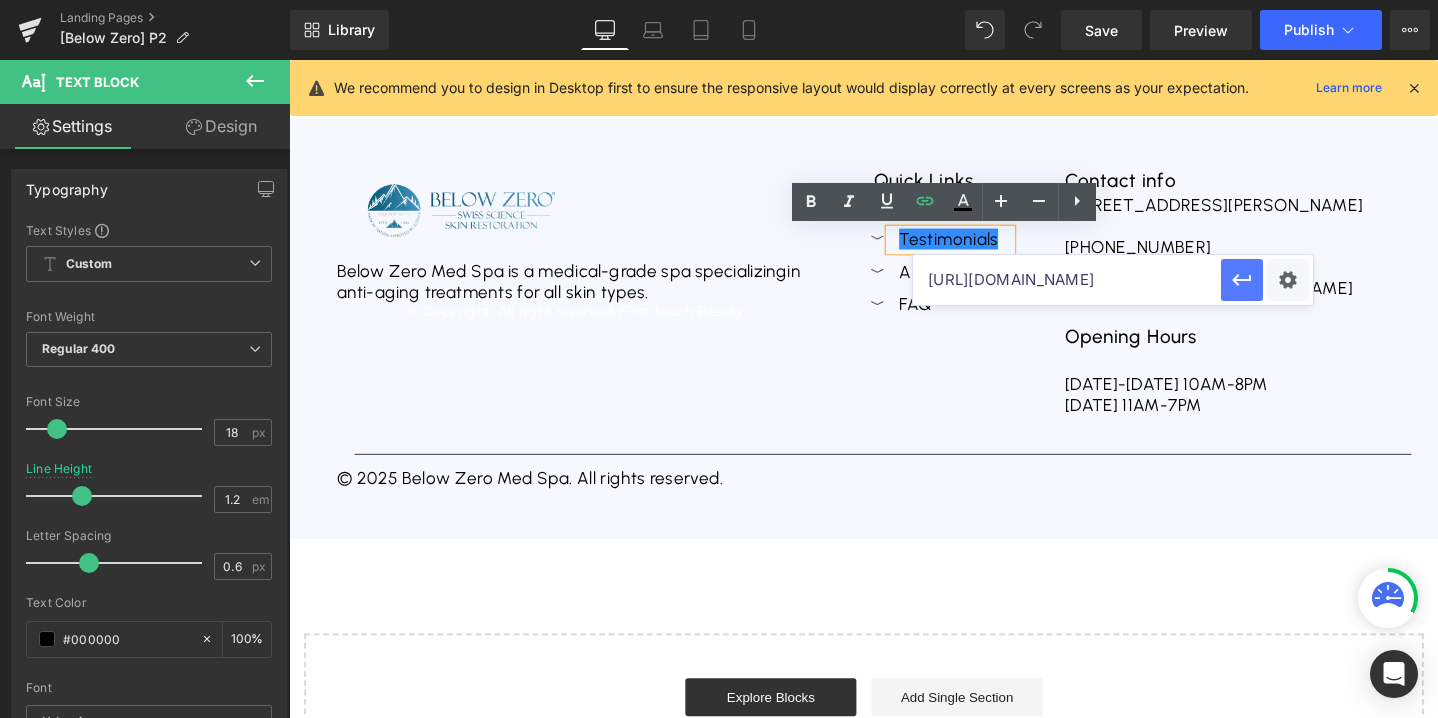 click 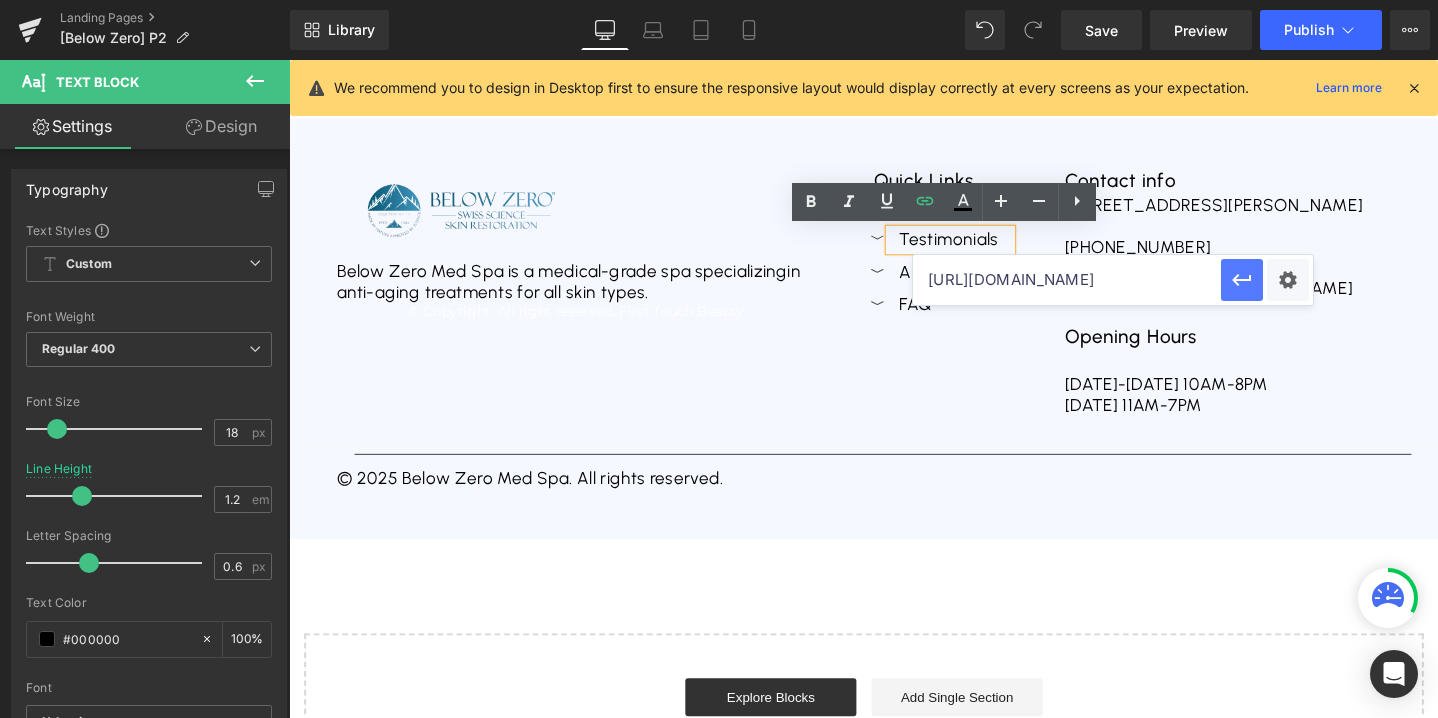 scroll, scrollTop: 0, scrollLeft: 0, axis: both 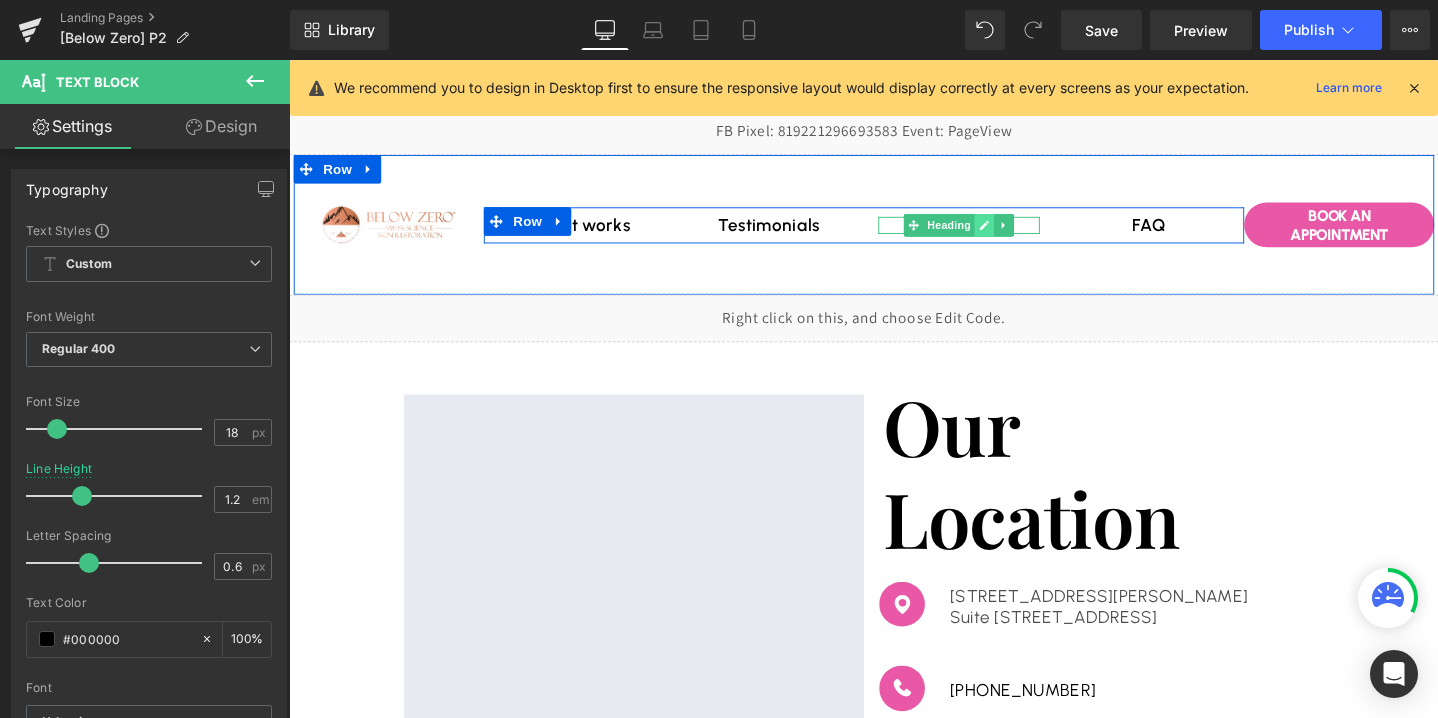 click 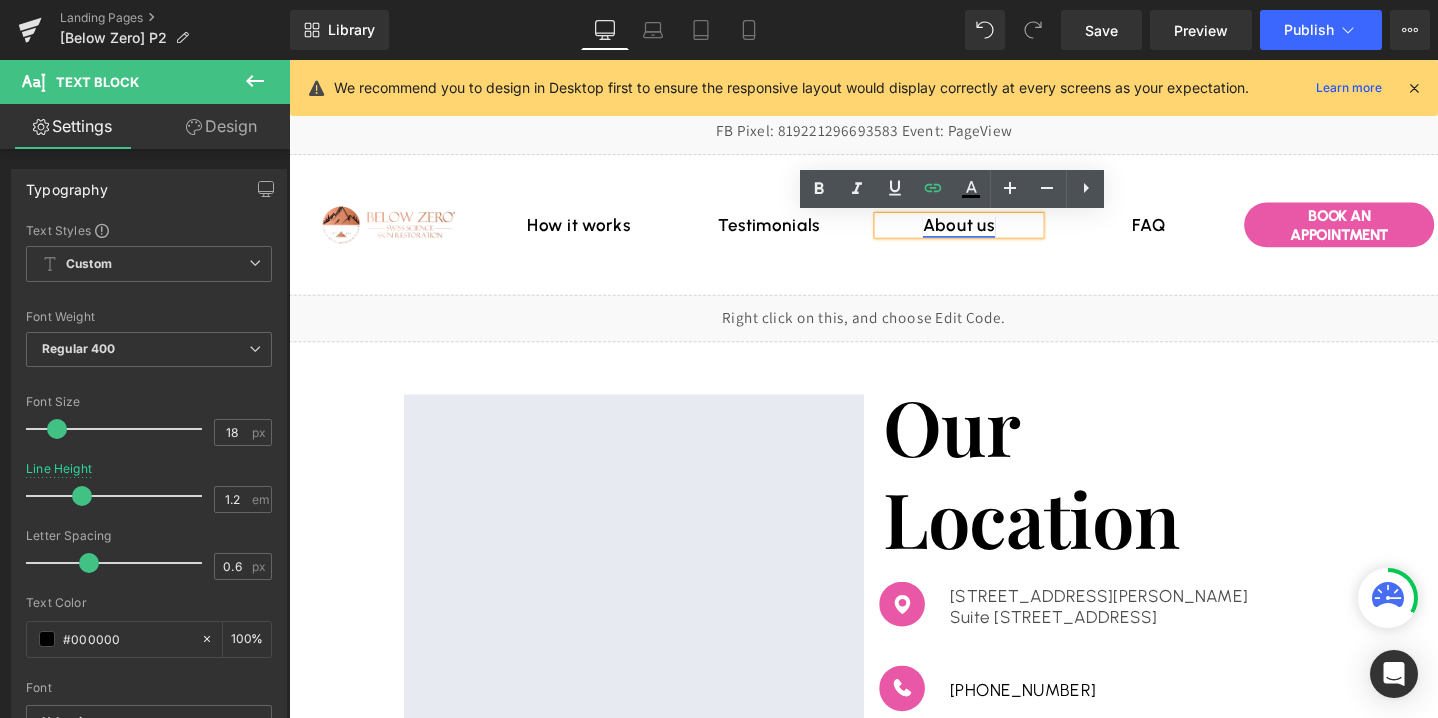 click on "About us" at bounding box center [994, 234] 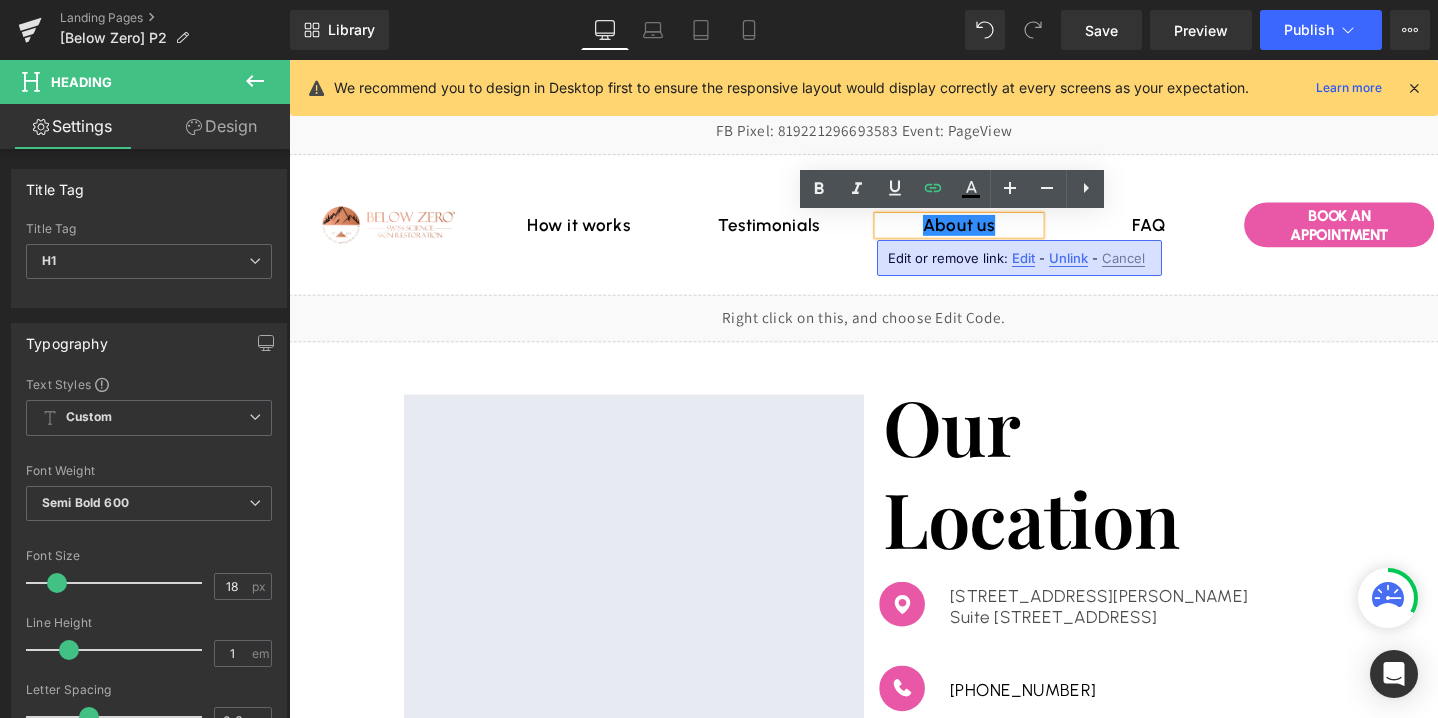 click on "Edit" at bounding box center [1023, 258] 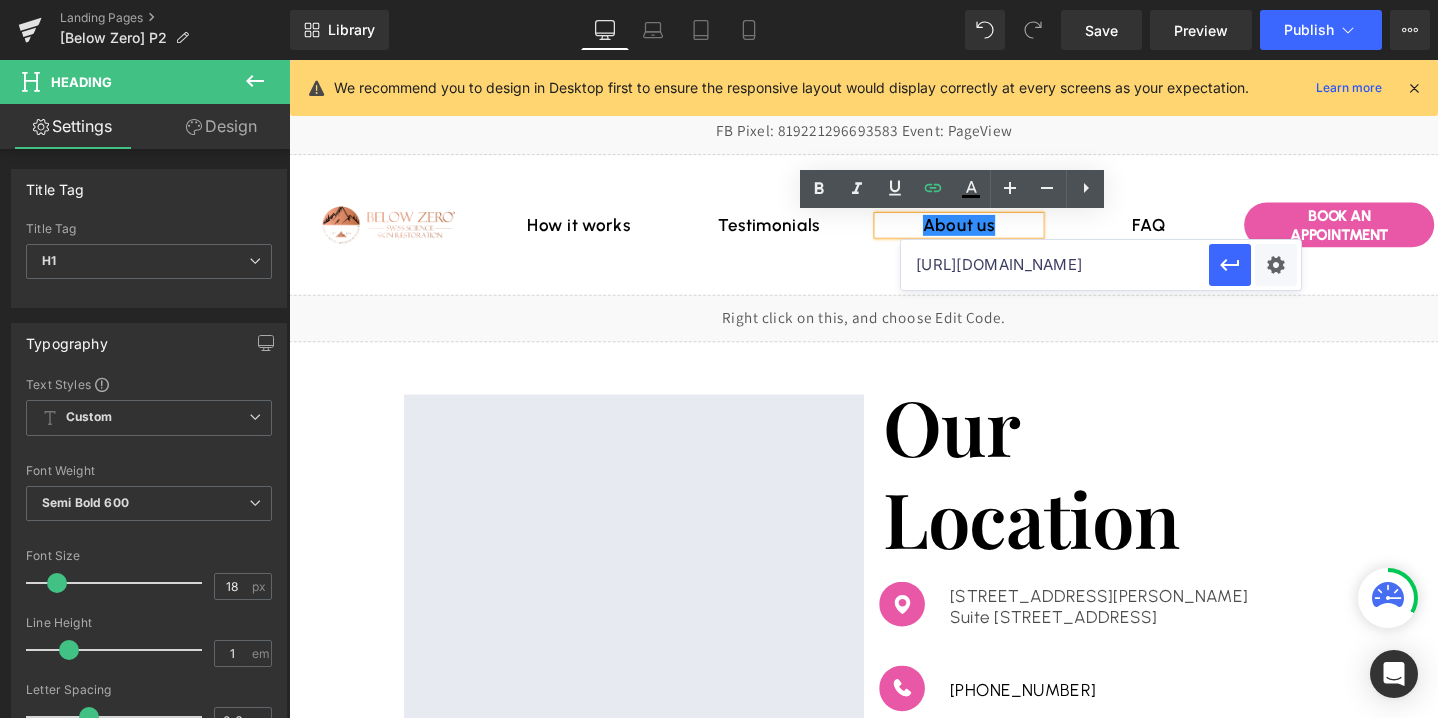 click on "[URL][DOMAIN_NAME]" at bounding box center (1055, 265) 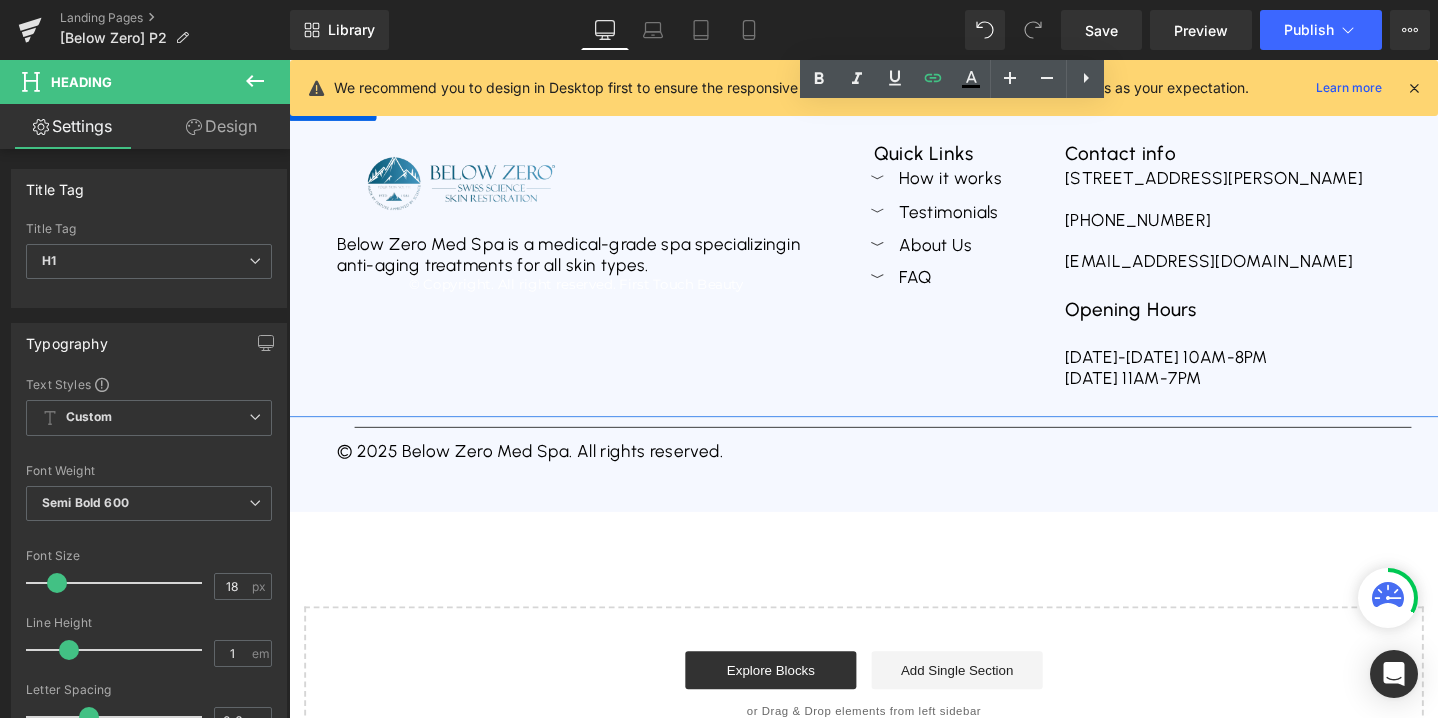scroll, scrollTop: 926, scrollLeft: 0, axis: vertical 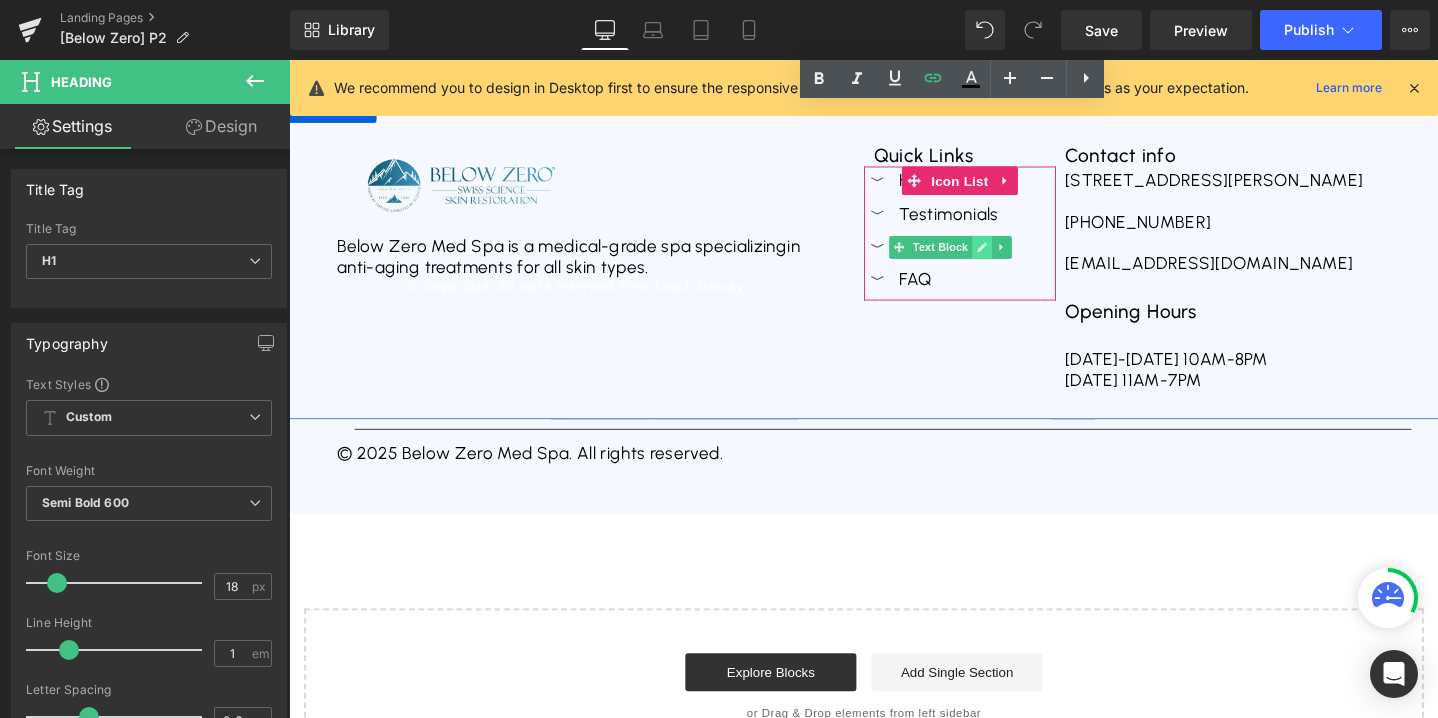 click 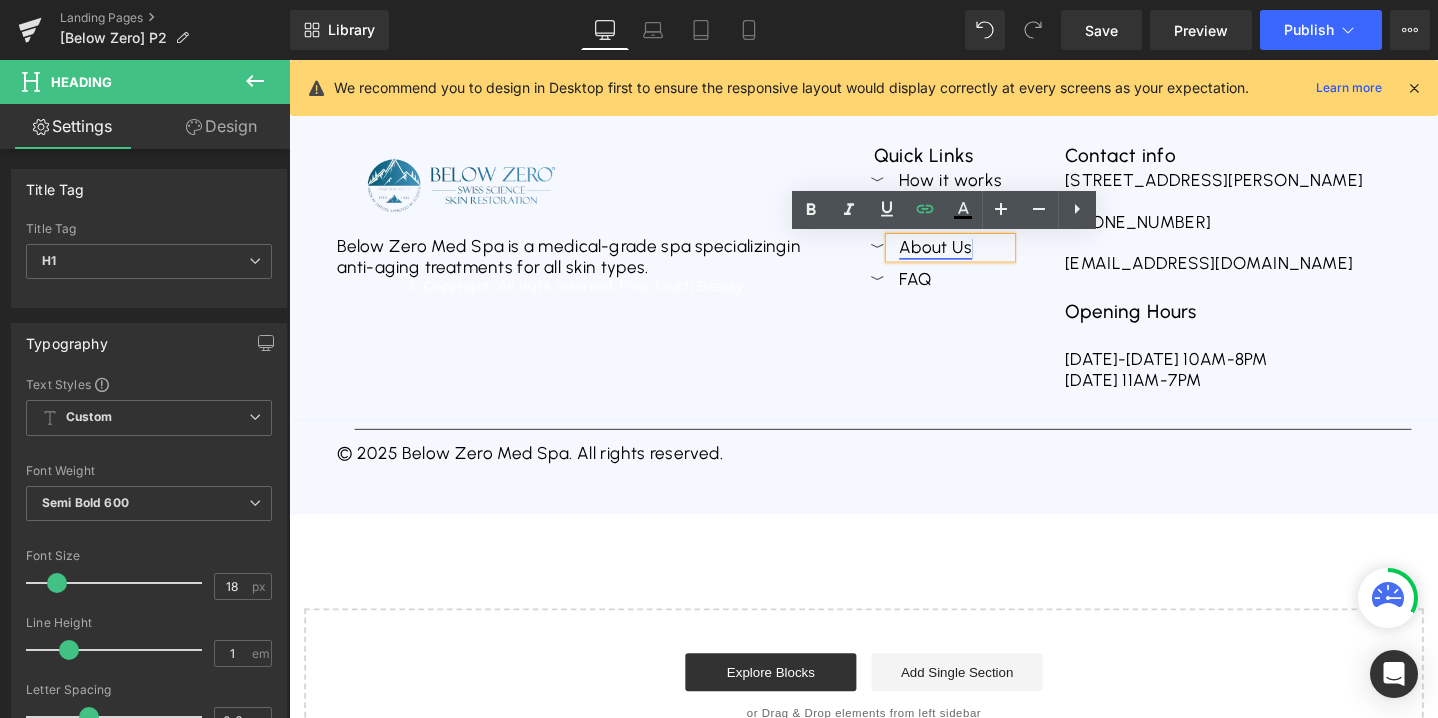 click on "About Us" at bounding box center (969, 257) 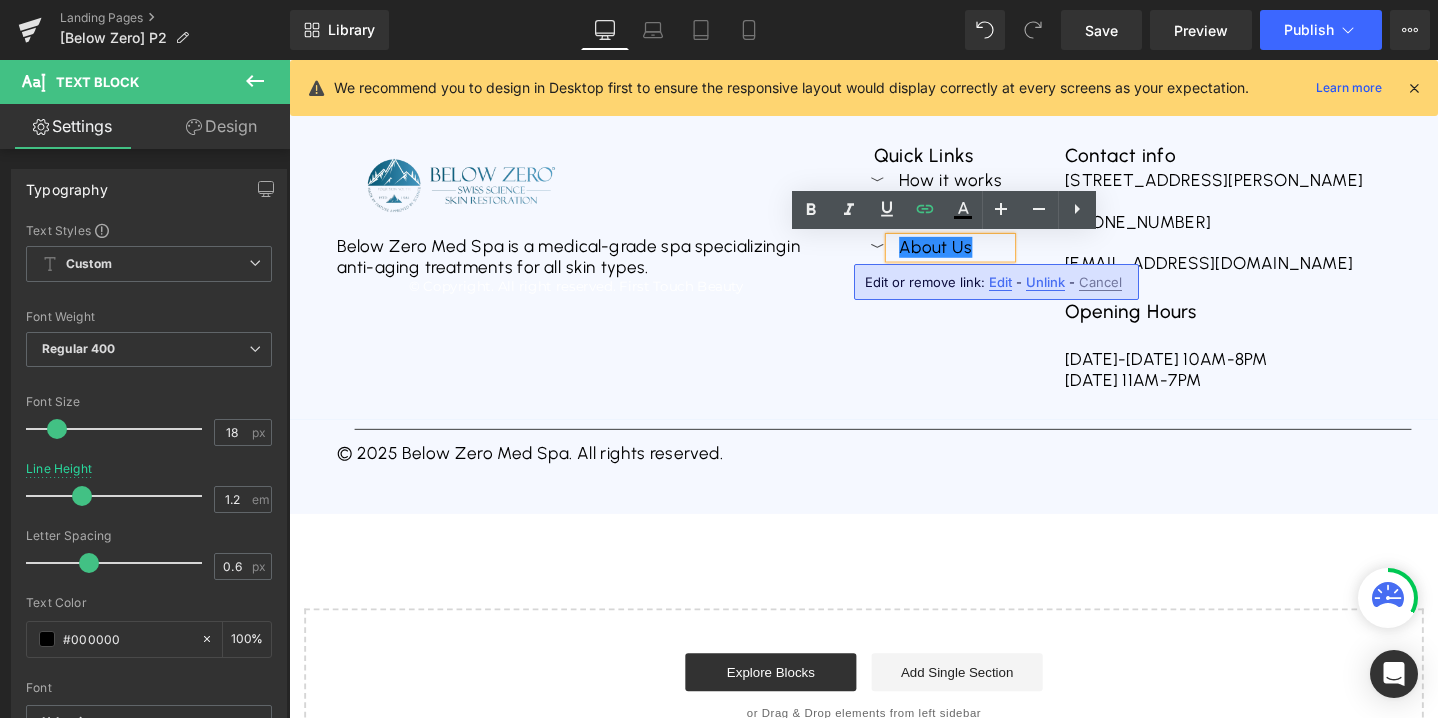 click on "Edit" at bounding box center (1000, 282) 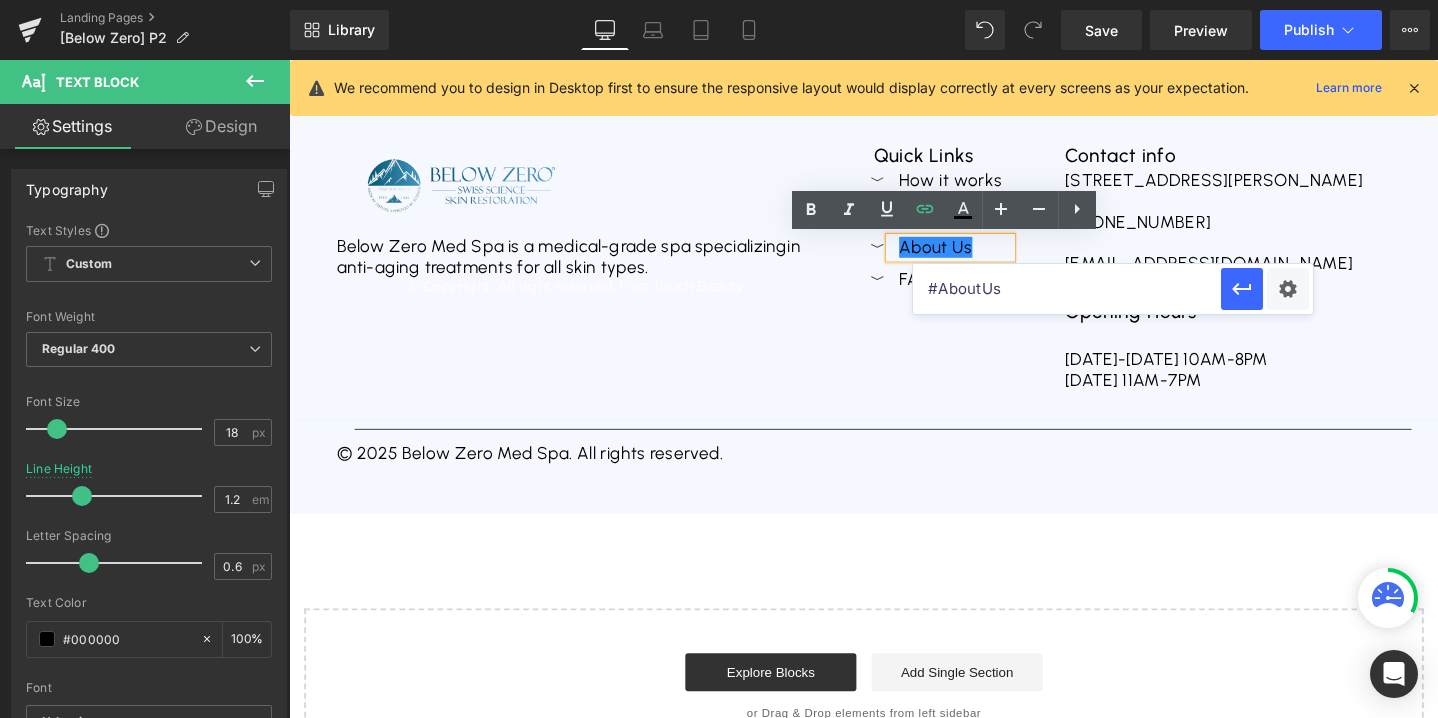 click on "#AboutUs" at bounding box center (1067, 289) 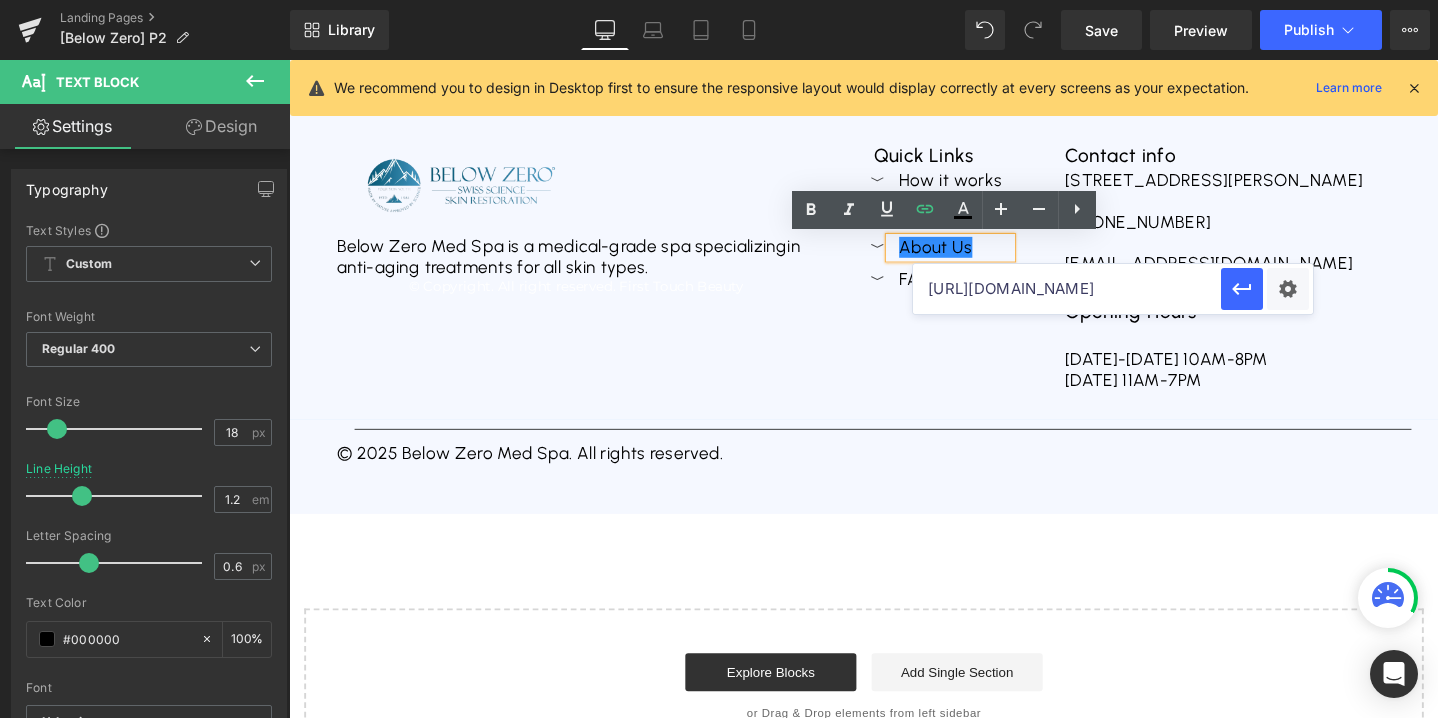 scroll, scrollTop: 0, scrollLeft: 489, axis: horizontal 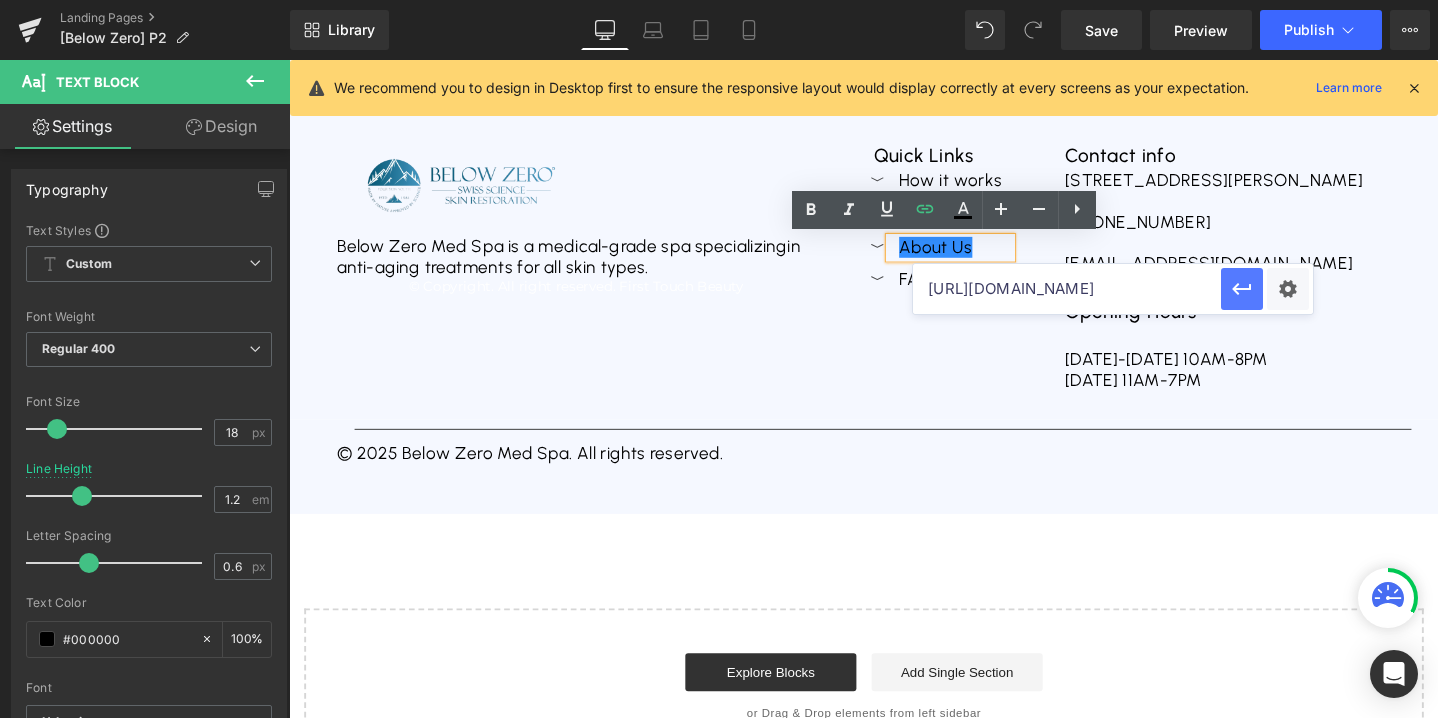 click 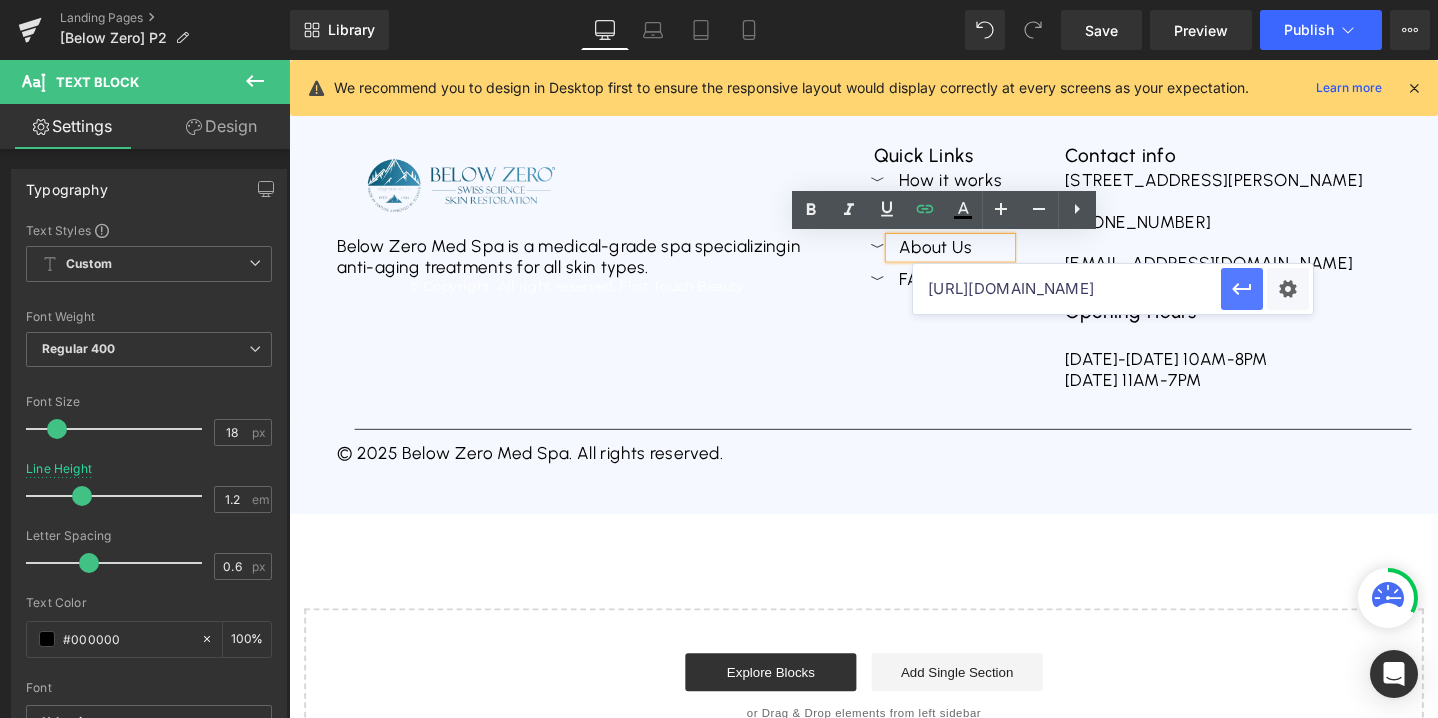 scroll, scrollTop: 0, scrollLeft: 0, axis: both 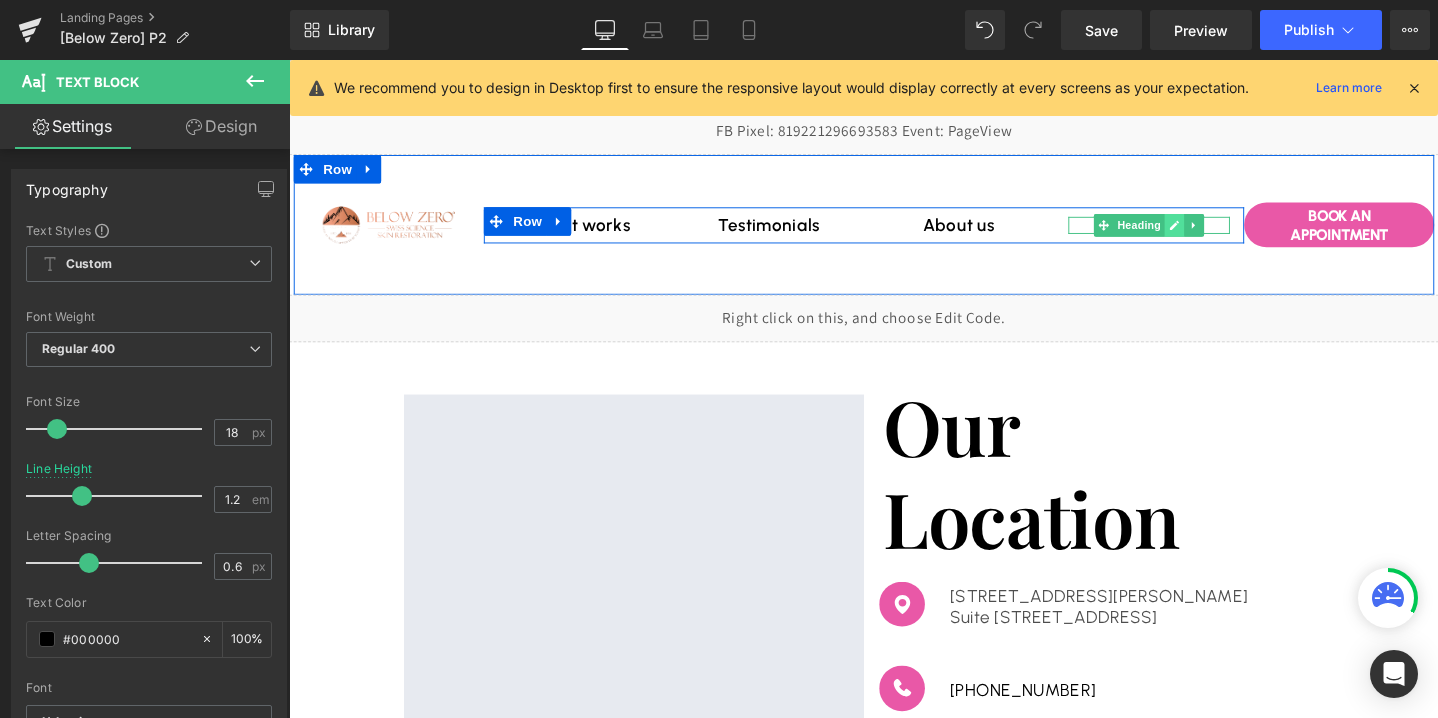 click 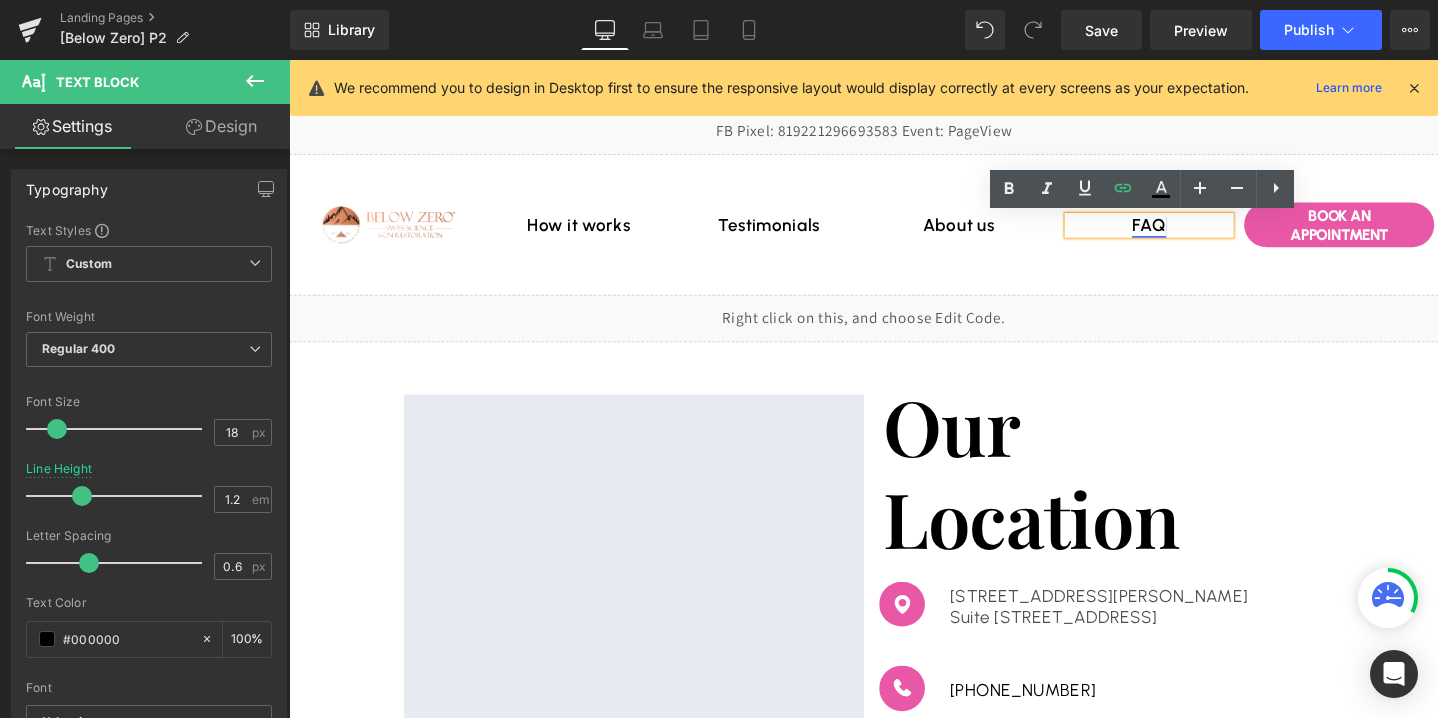 click on "FAQ" at bounding box center [1194, 234] 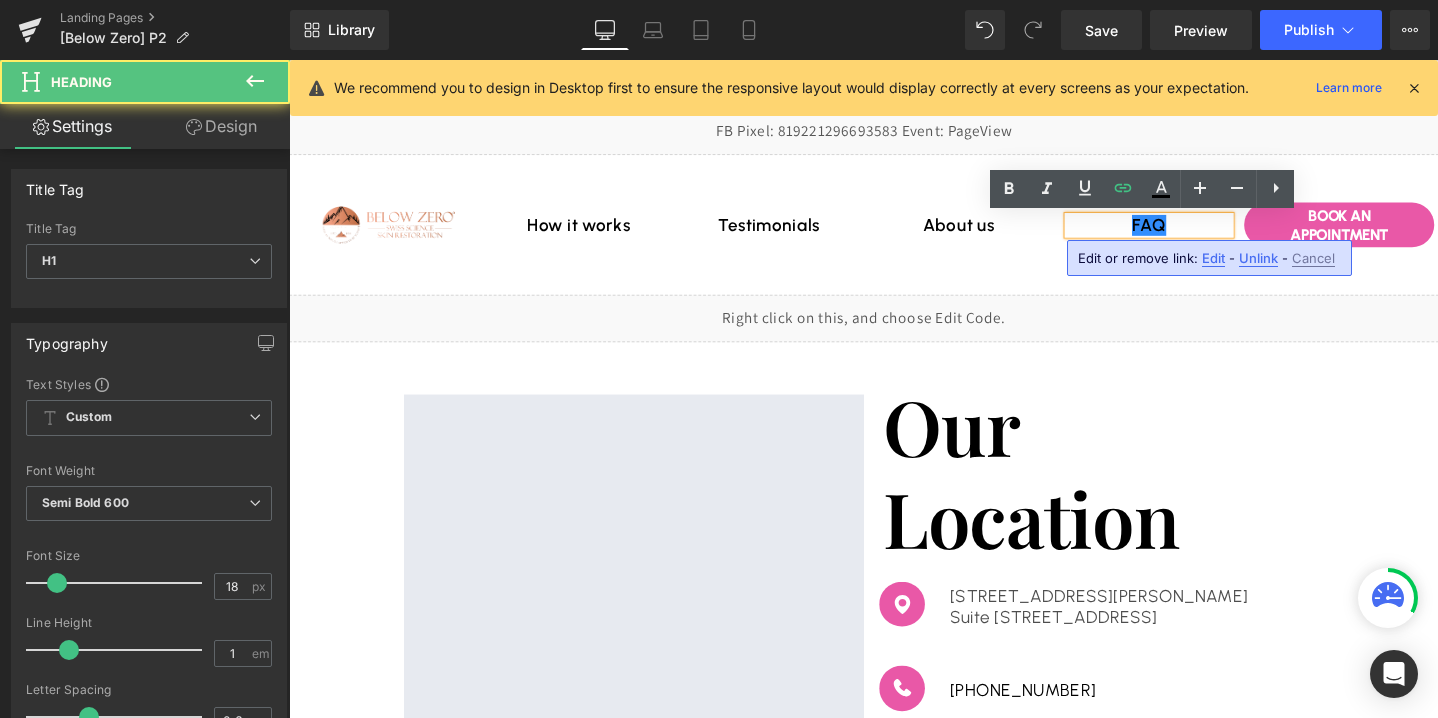 click on "Edit" at bounding box center (1213, 258) 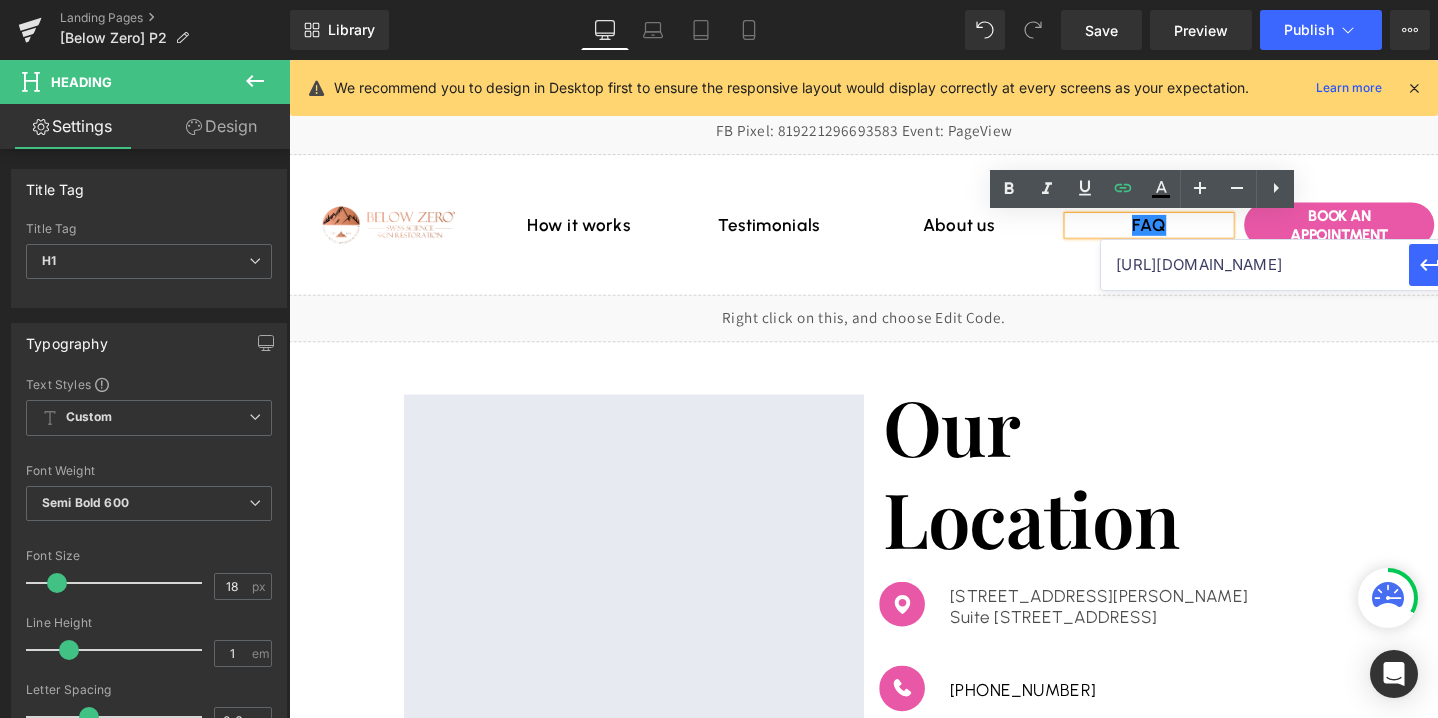 click on "[URL][DOMAIN_NAME]" at bounding box center [1255, 265] 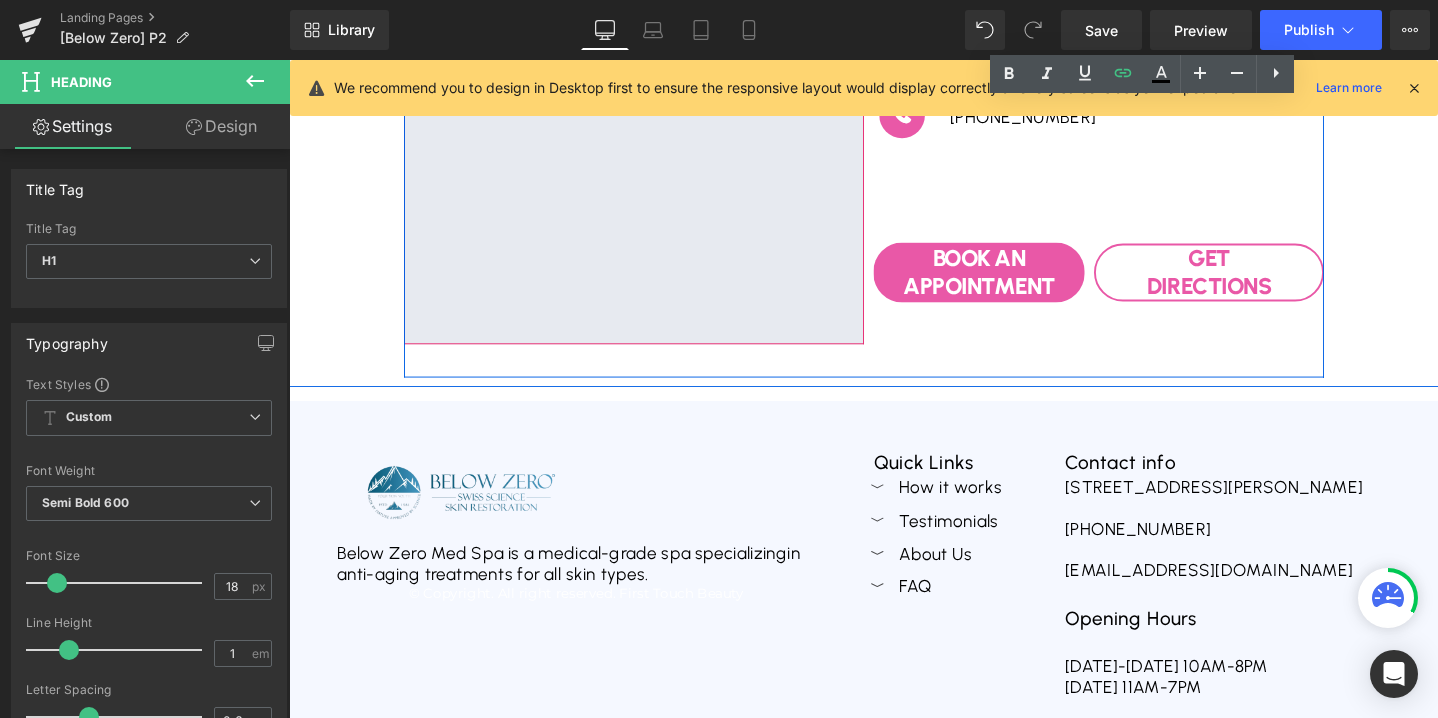 scroll, scrollTop: 1027, scrollLeft: 0, axis: vertical 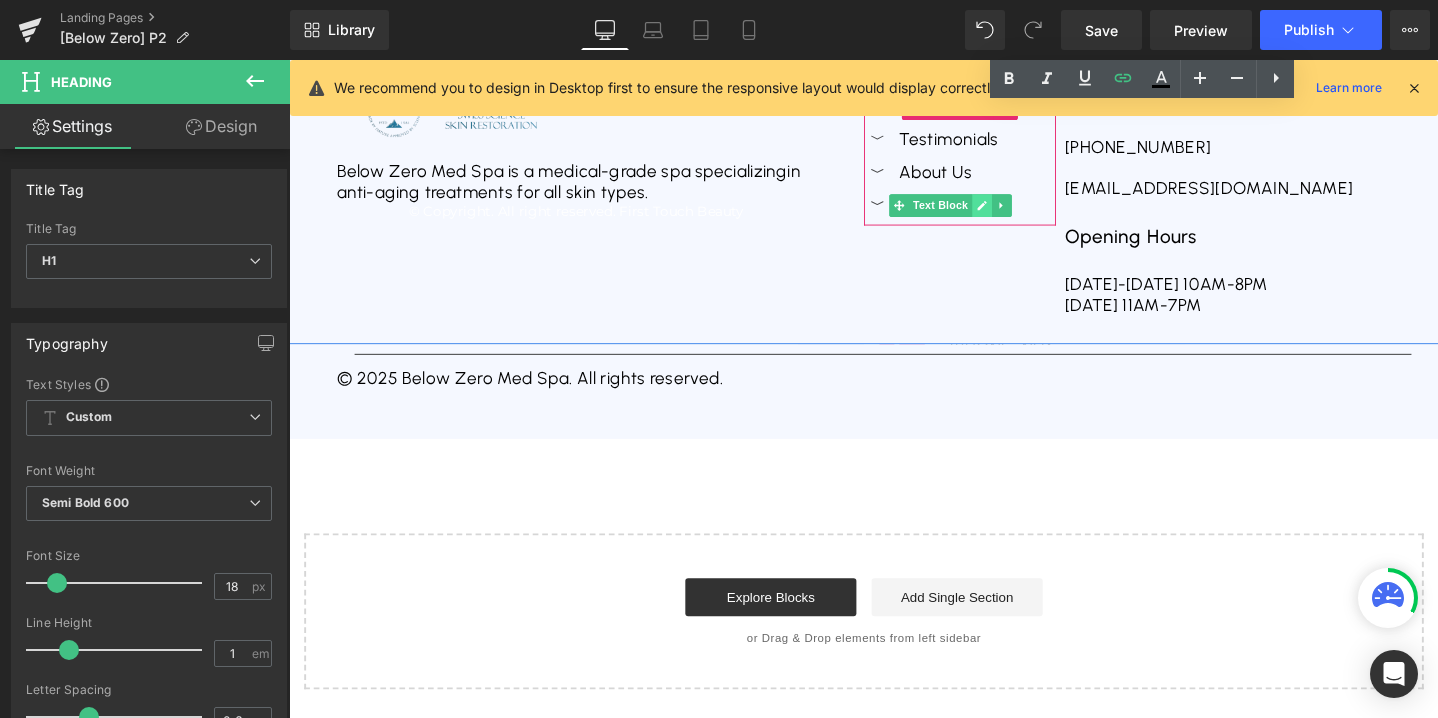 click 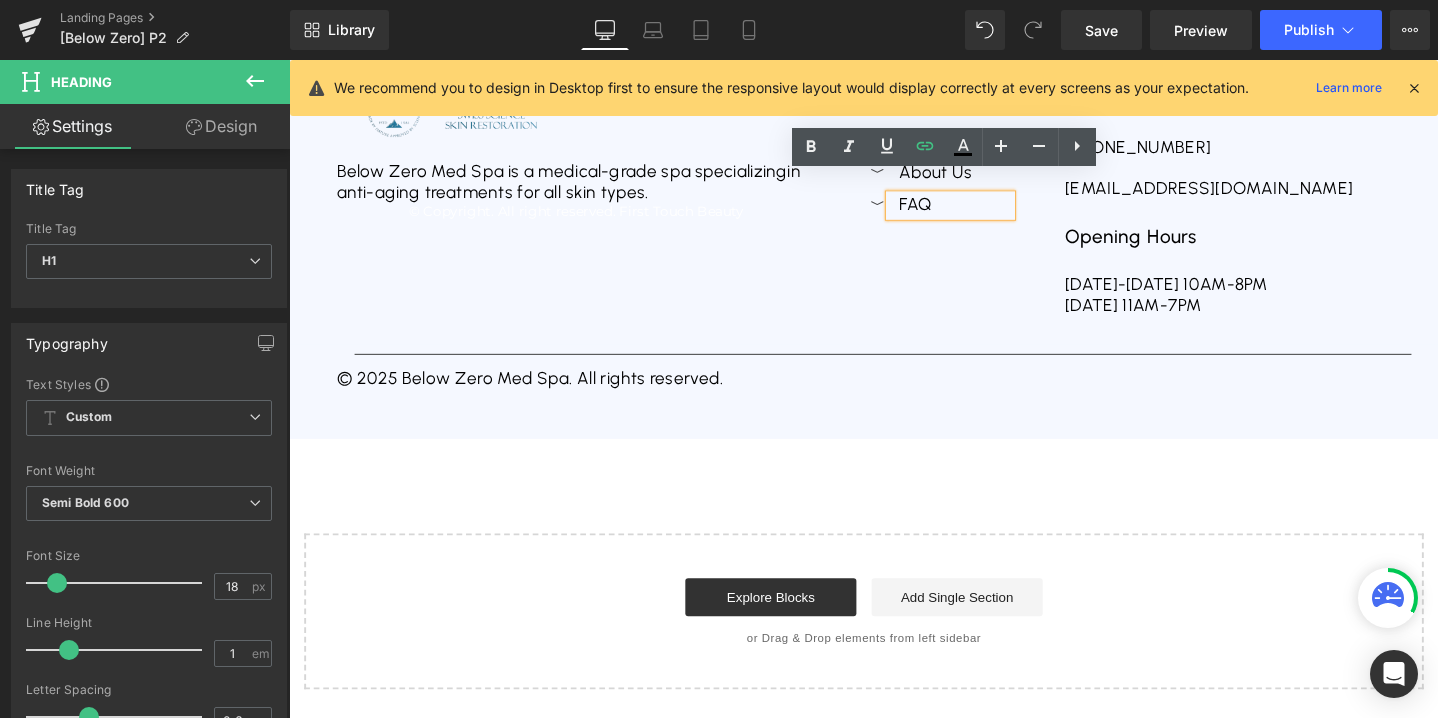 click on "FAQ" at bounding box center [985, 213] 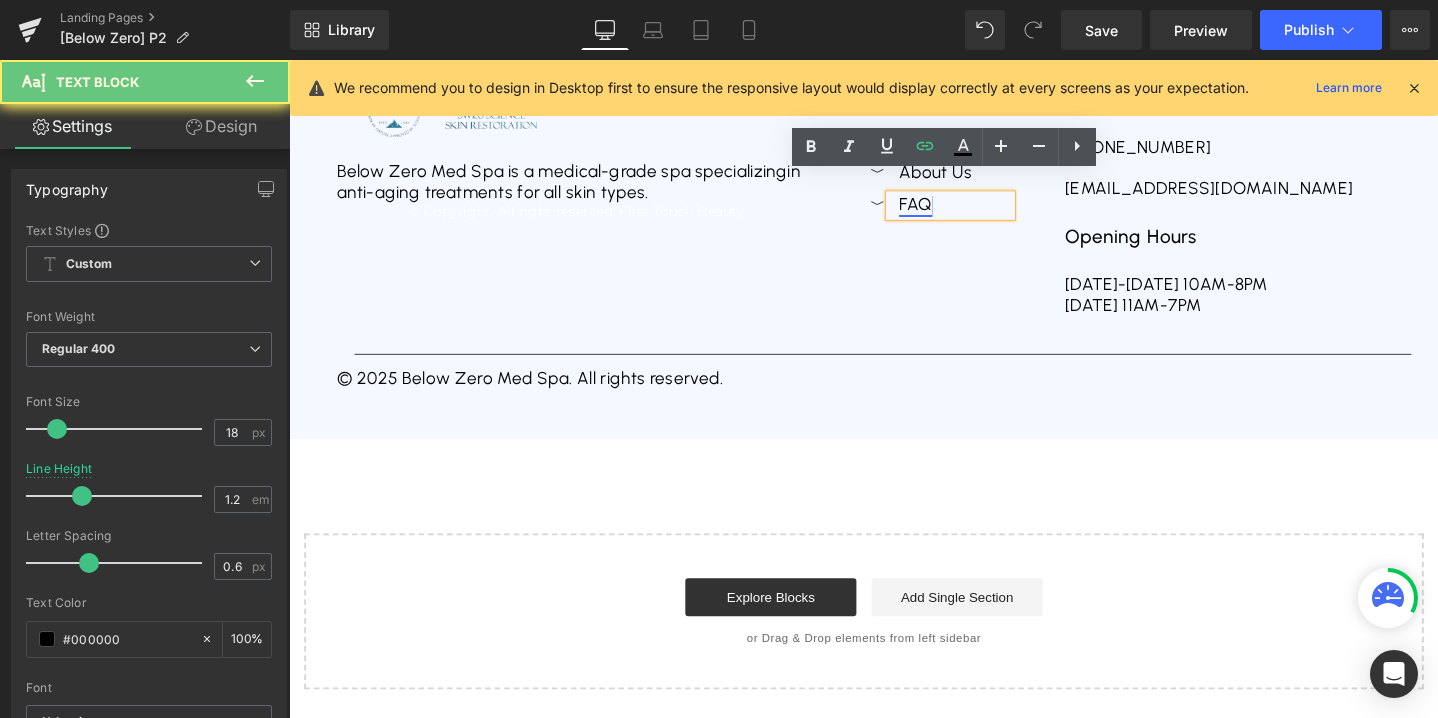click on "FAQ" at bounding box center [948, 212] 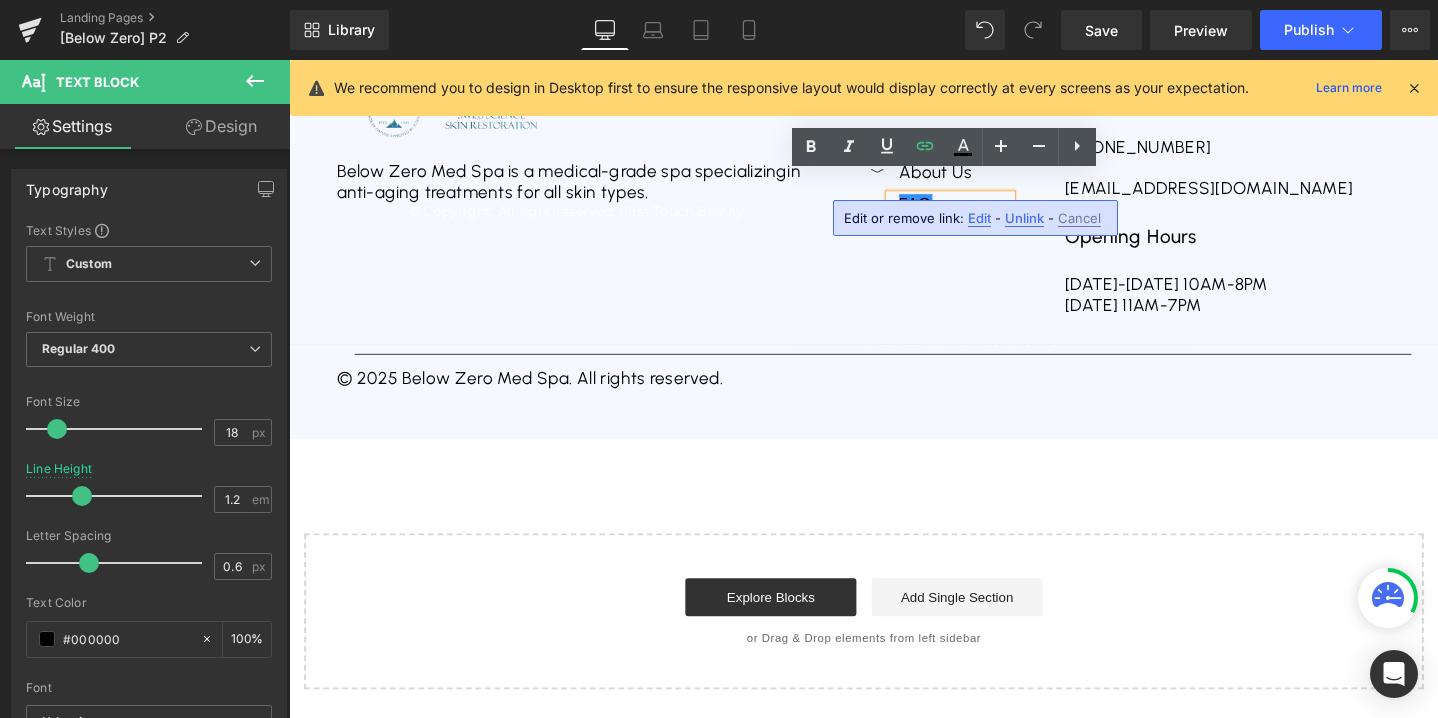 click on "Edit" at bounding box center [979, 218] 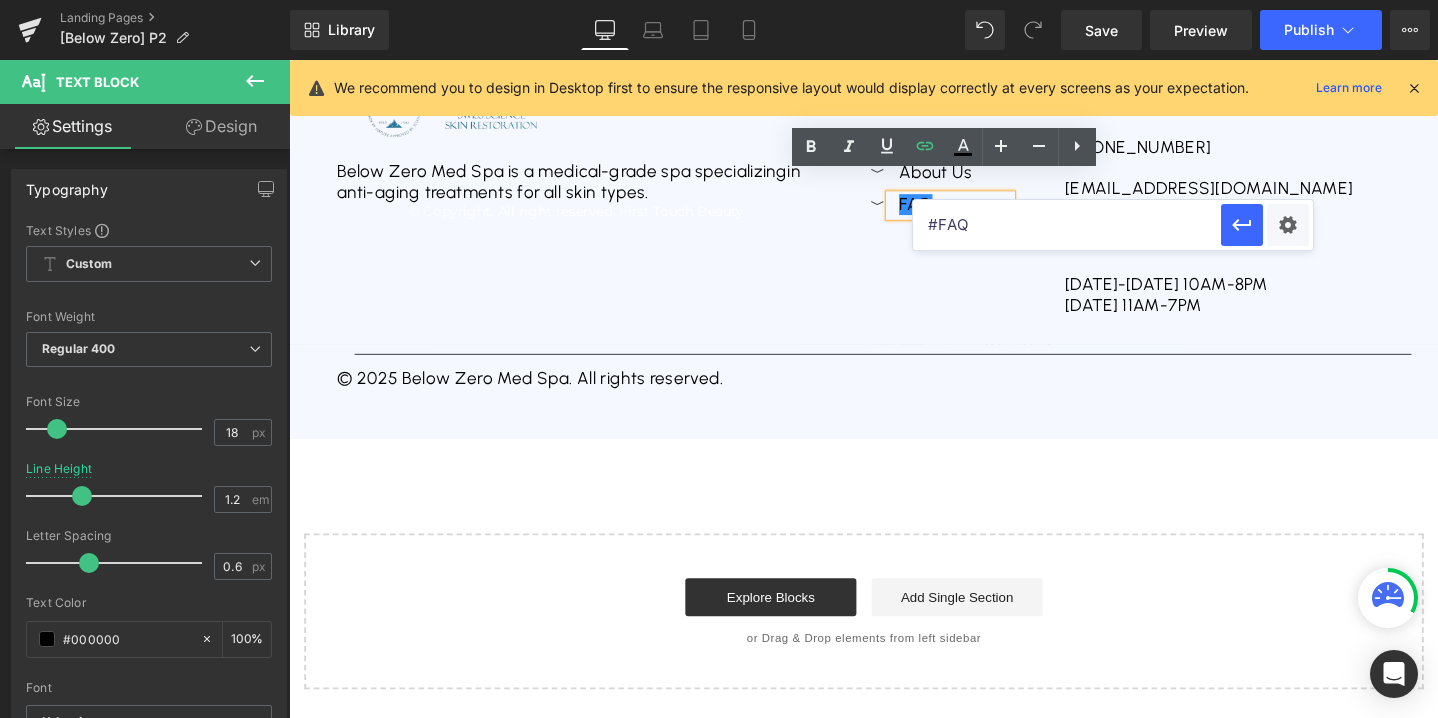 click on "#FAQ" at bounding box center [1067, 225] 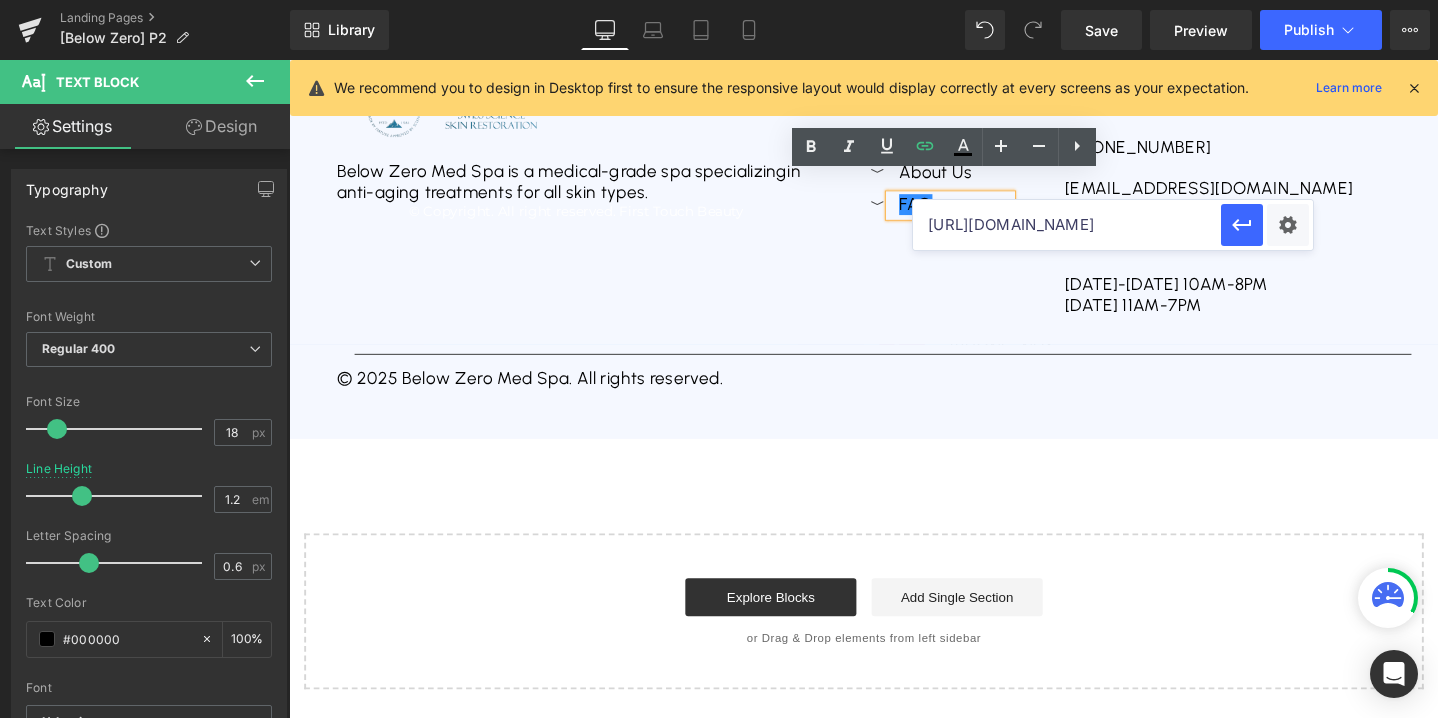 scroll, scrollTop: 0, scrollLeft: 456, axis: horizontal 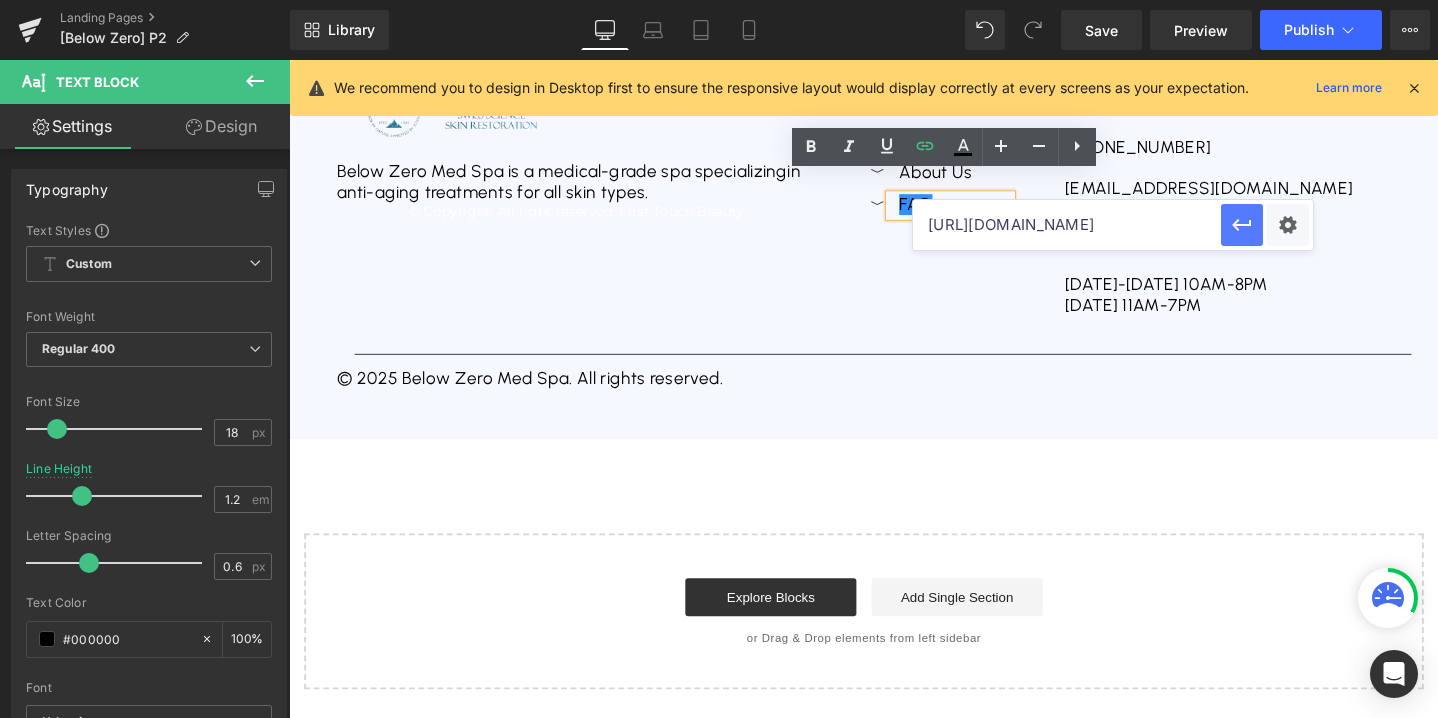 click 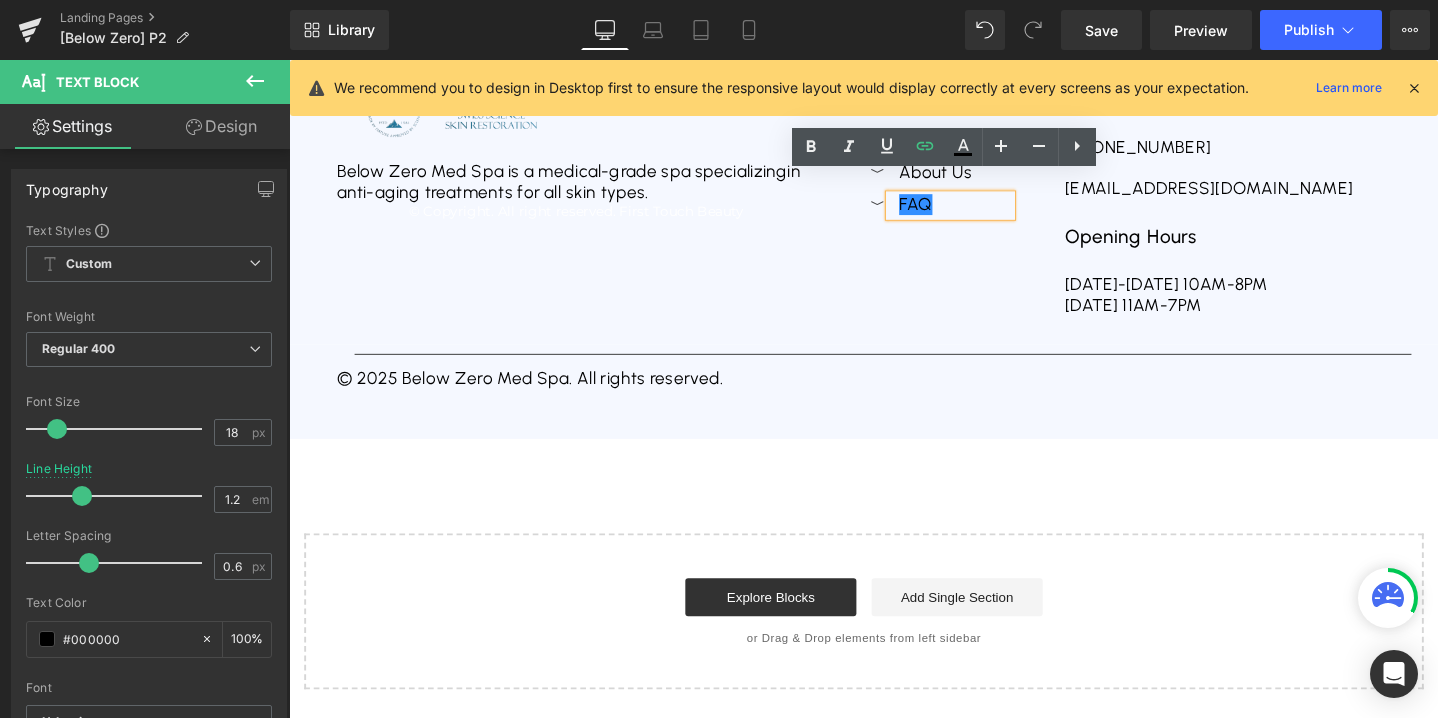 scroll, scrollTop: 0, scrollLeft: 0, axis: both 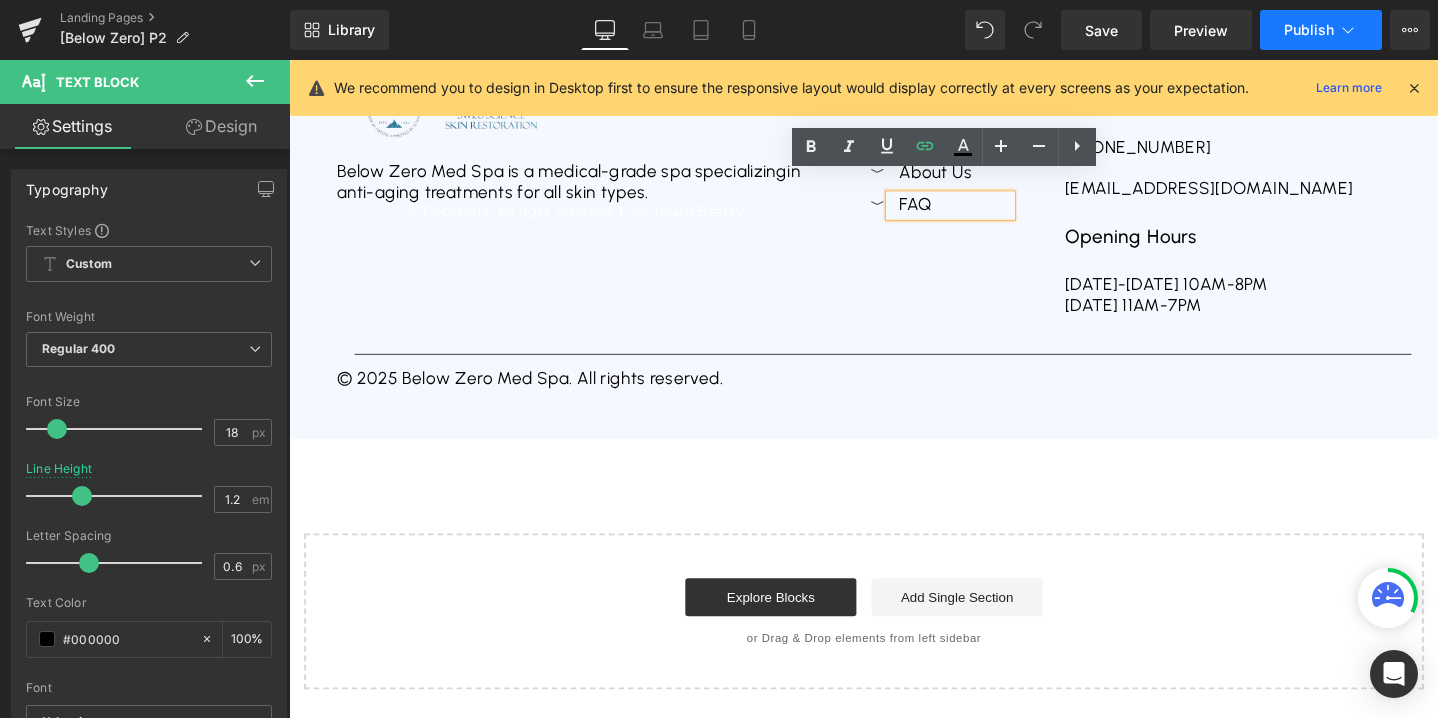 click on "Publish" at bounding box center [1309, 30] 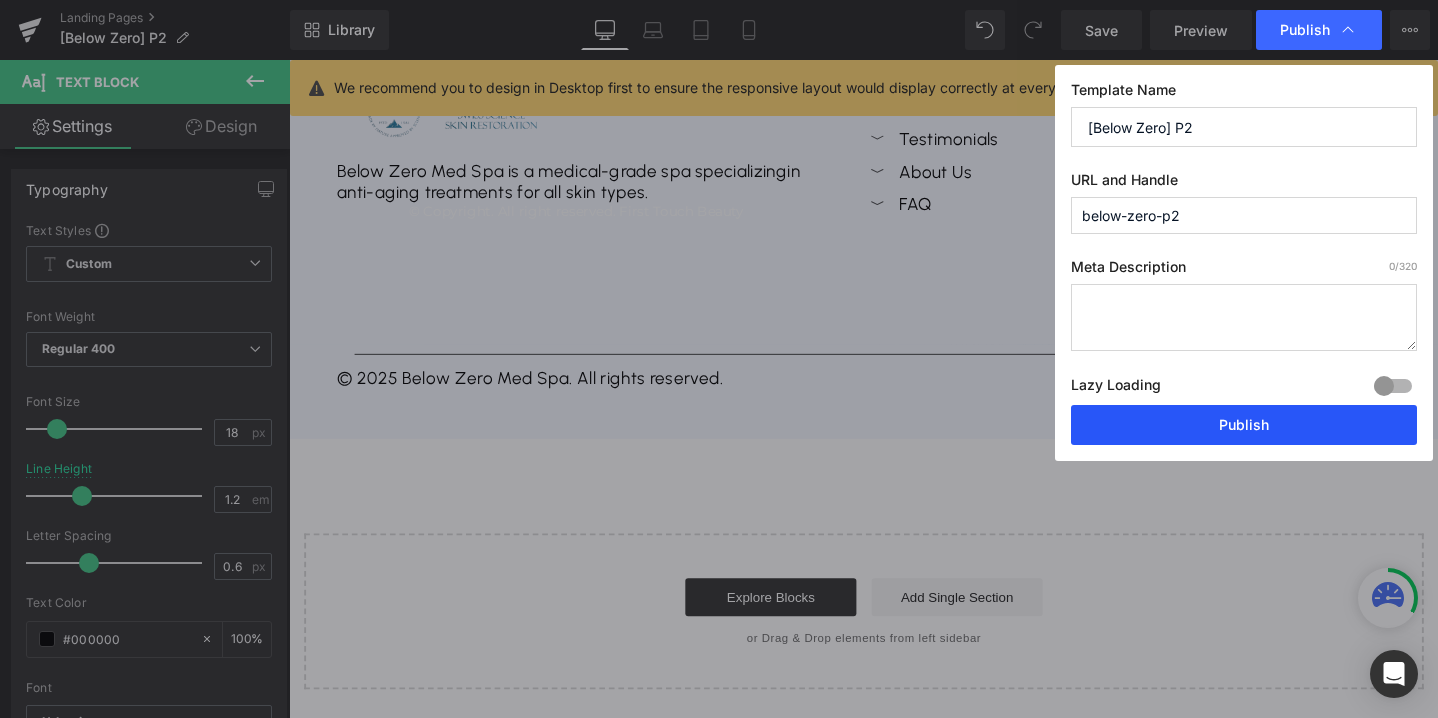 click on "Publish" at bounding box center [1244, 425] 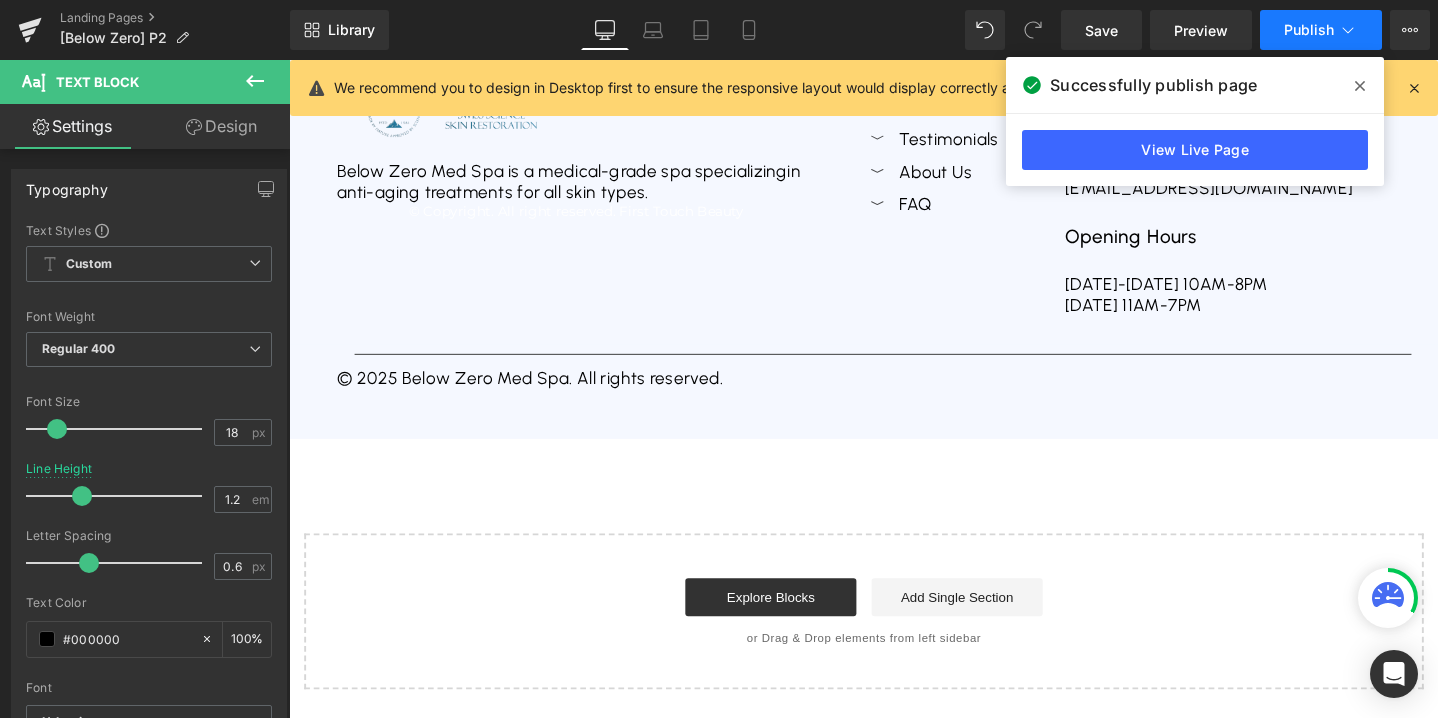 click on "Publish" at bounding box center (1321, 30) 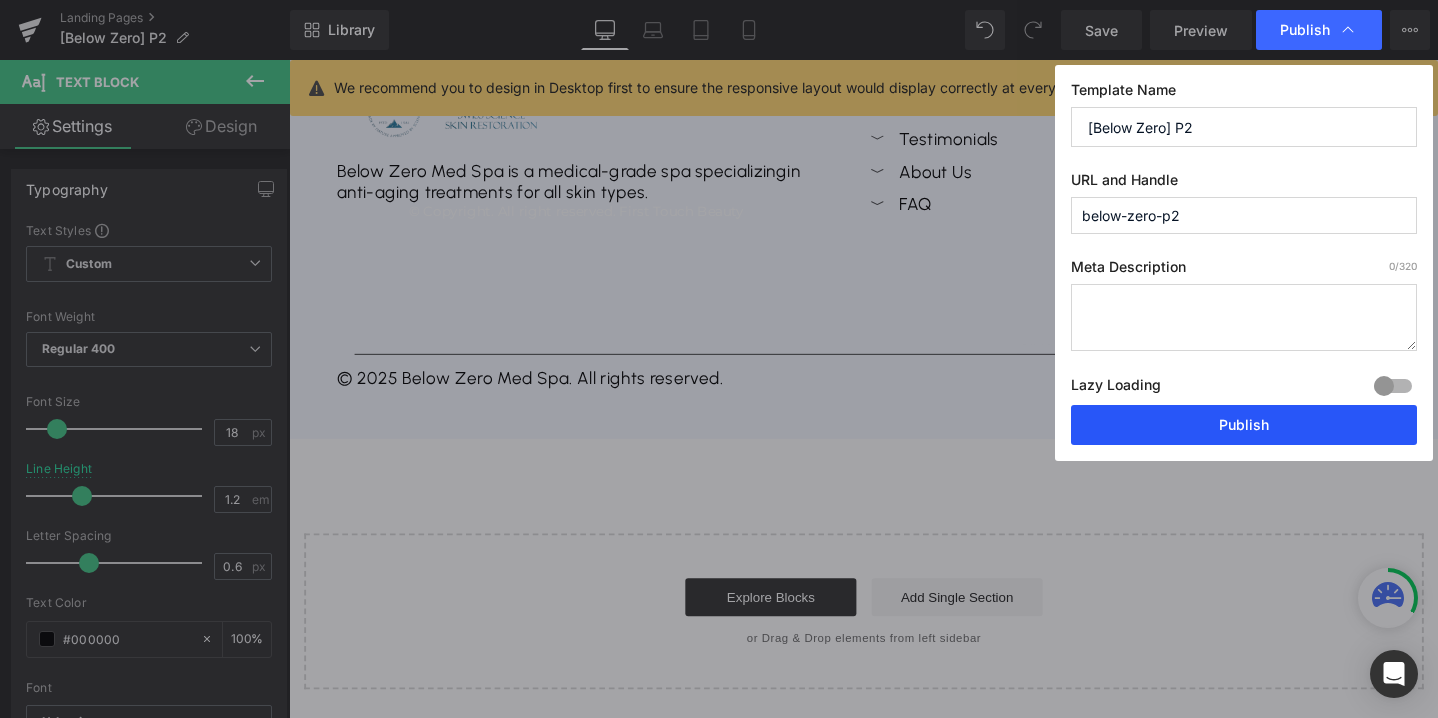 click on "Publish" at bounding box center [1244, 425] 